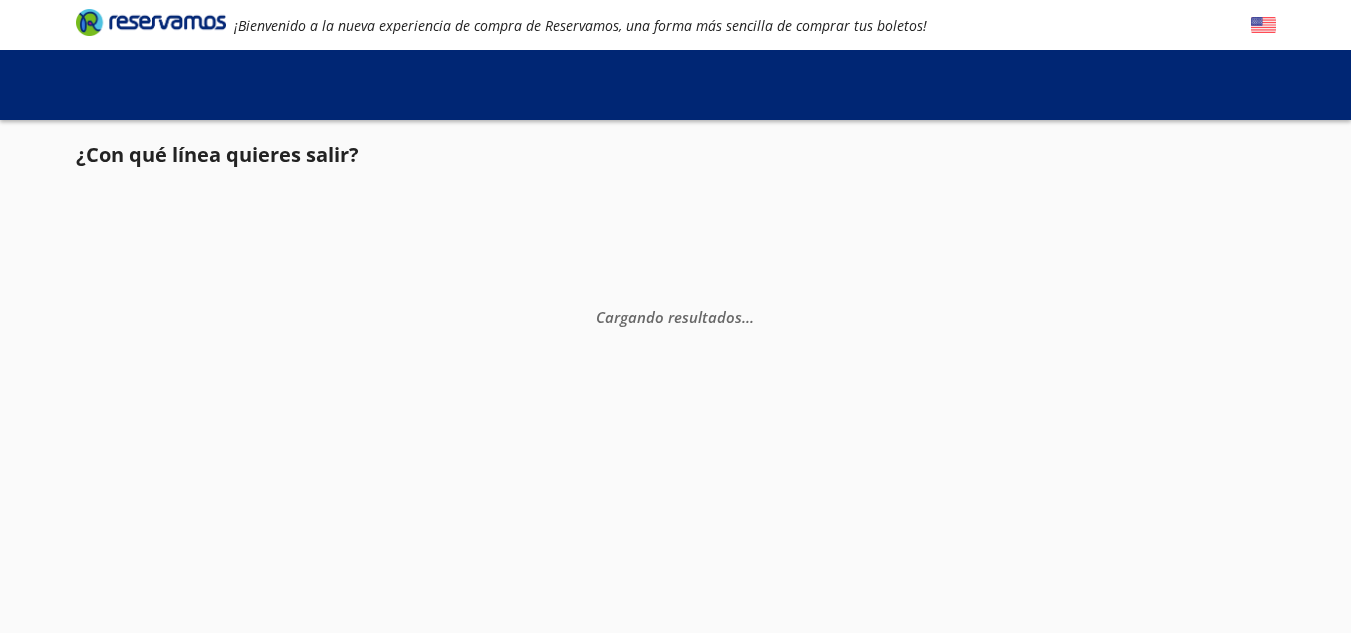 scroll, scrollTop: 0, scrollLeft: 0, axis: both 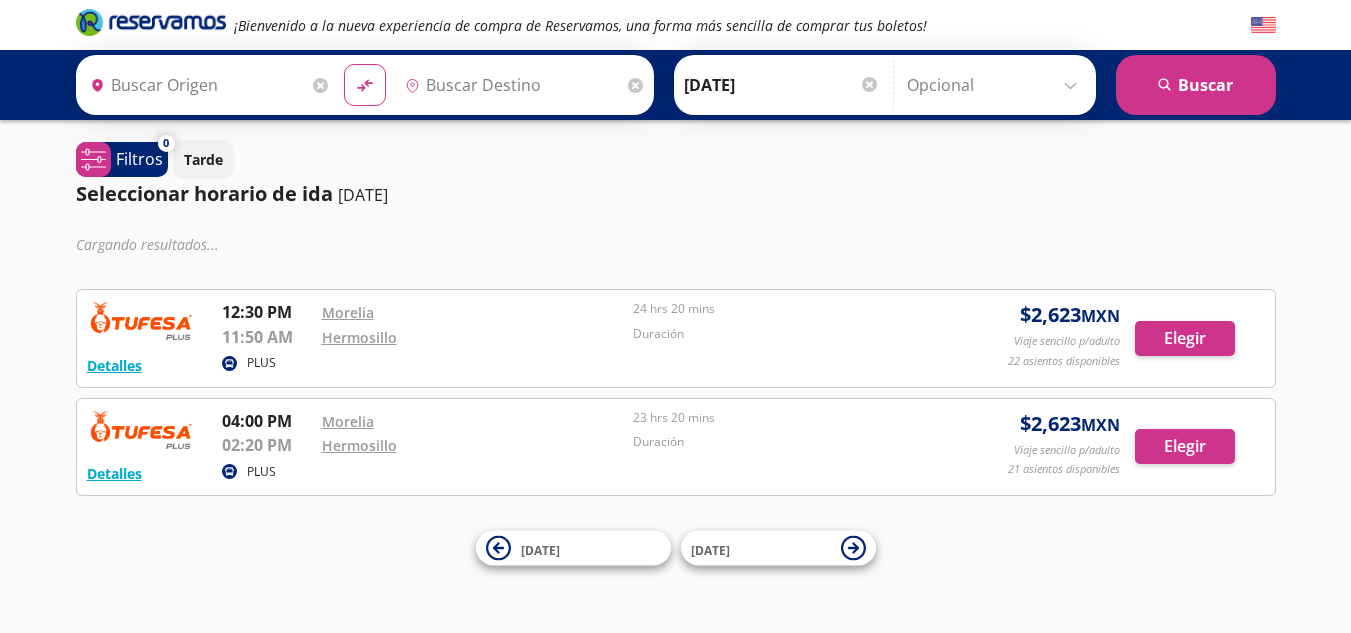 type on "[GEOGRAPHIC_DATA], [GEOGRAPHIC_DATA]" 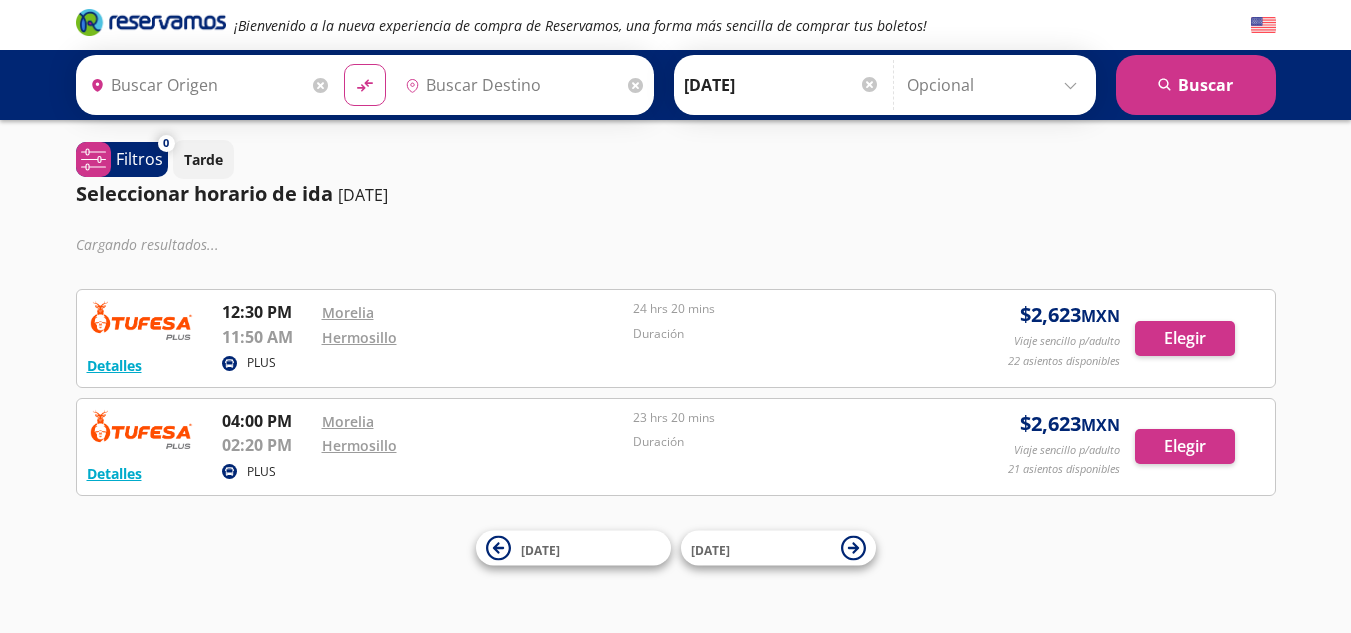type on "[PERSON_NAME], [GEOGRAPHIC_DATA]" 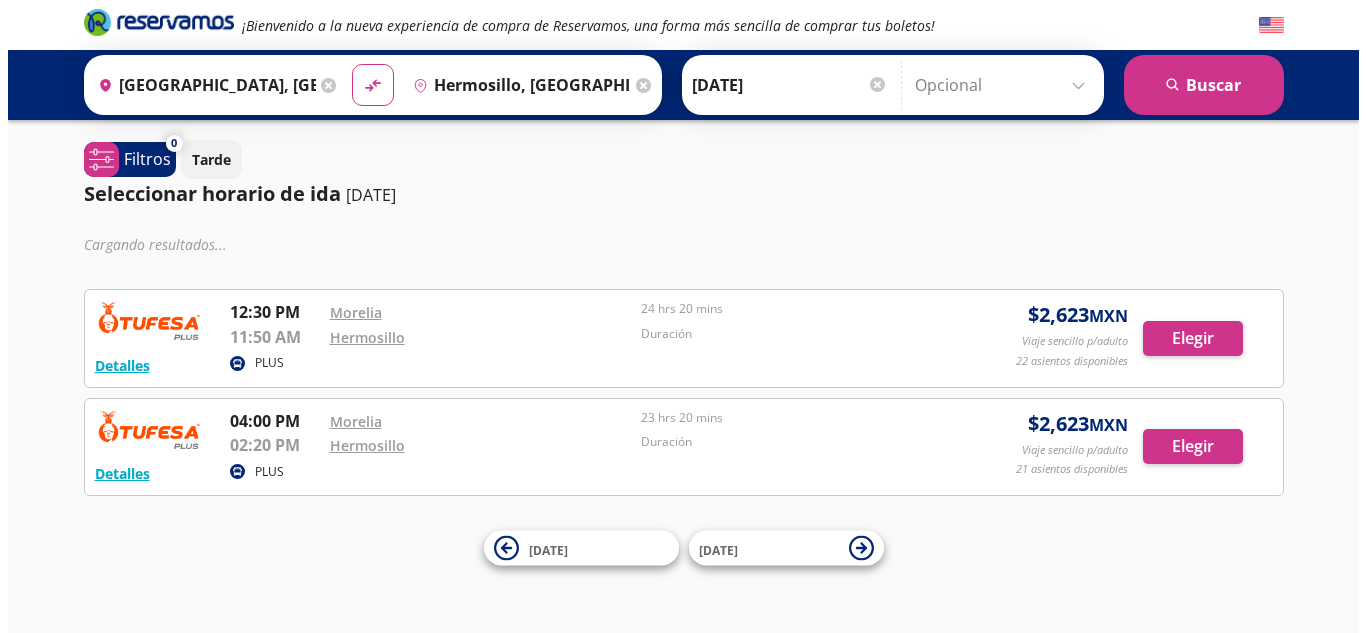 scroll, scrollTop: 0, scrollLeft: 0, axis: both 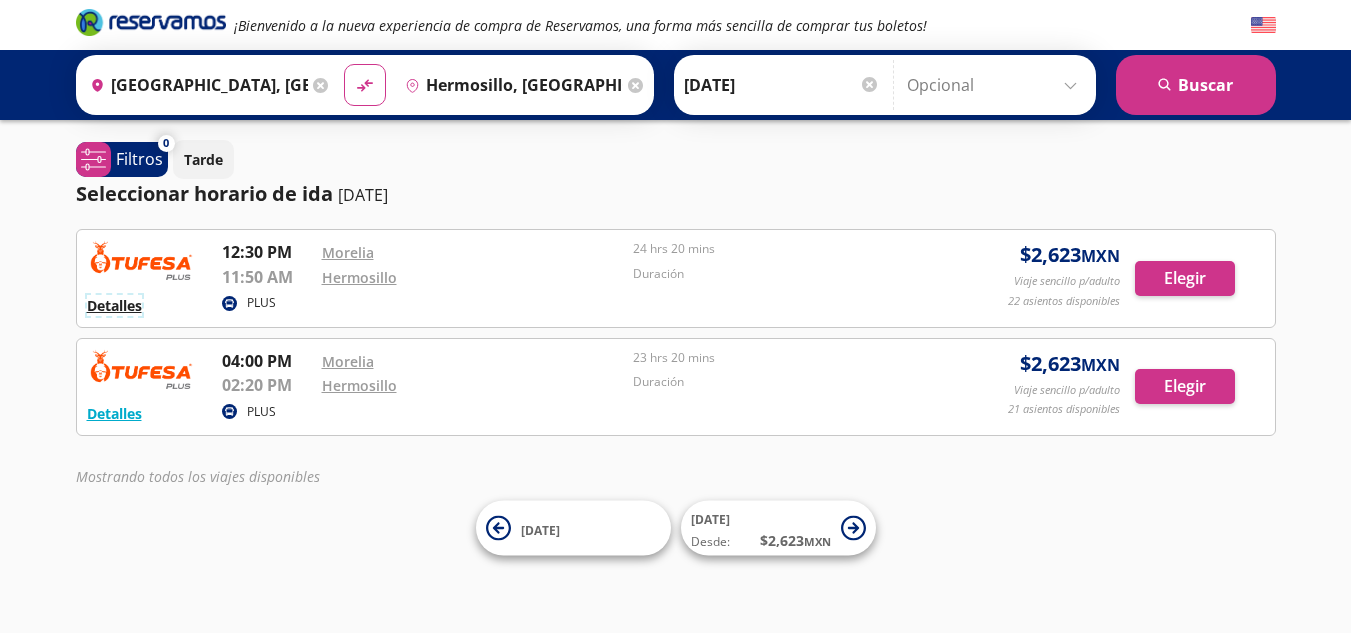 click on "Detalles" at bounding box center (114, 305) 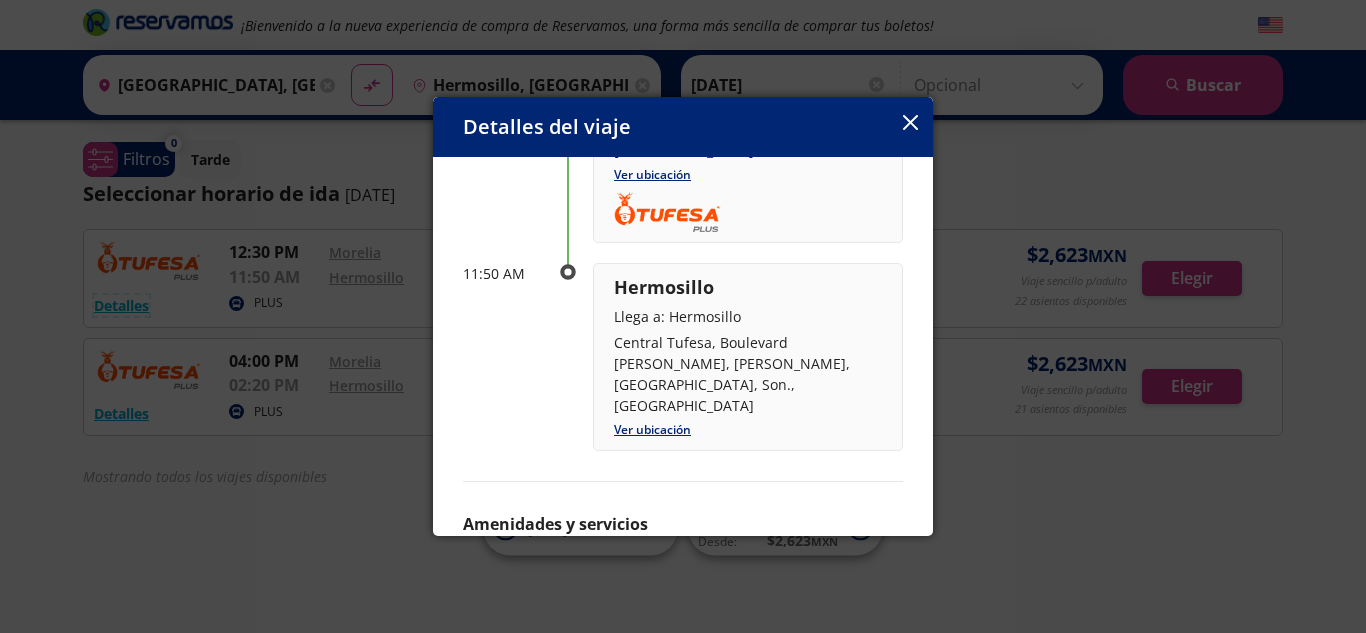 scroll, scrollTop: 245, scrollLeft: 0, axis: vertical 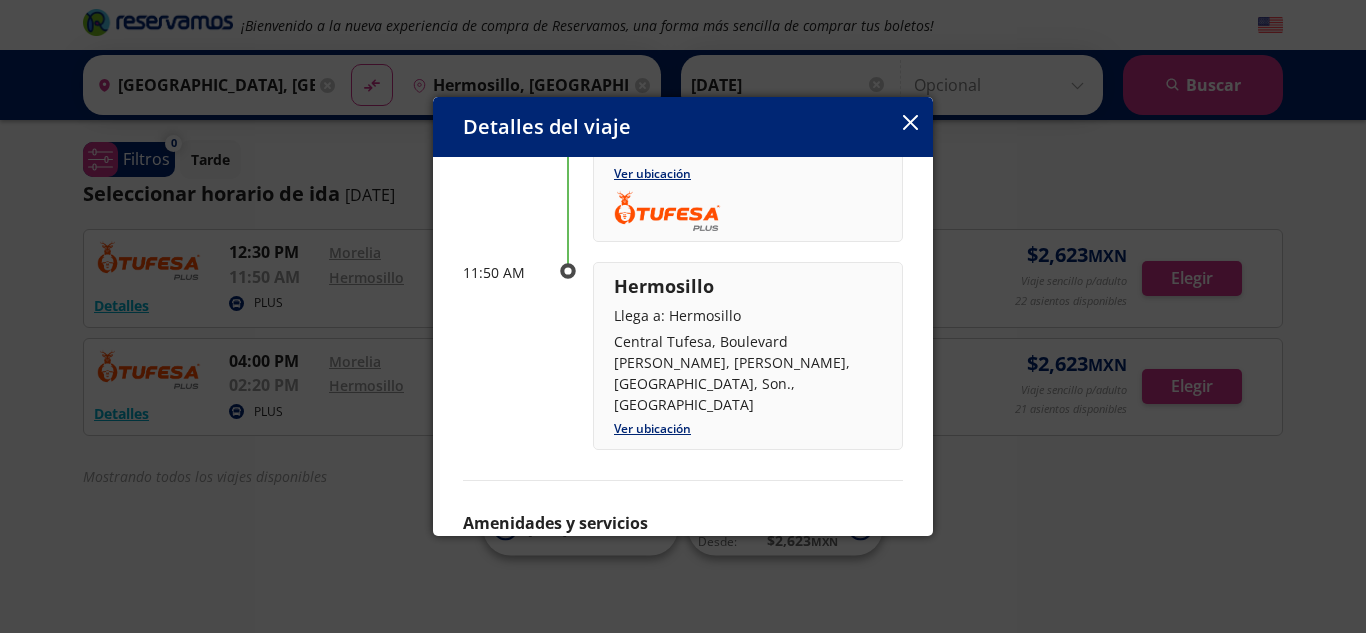 click 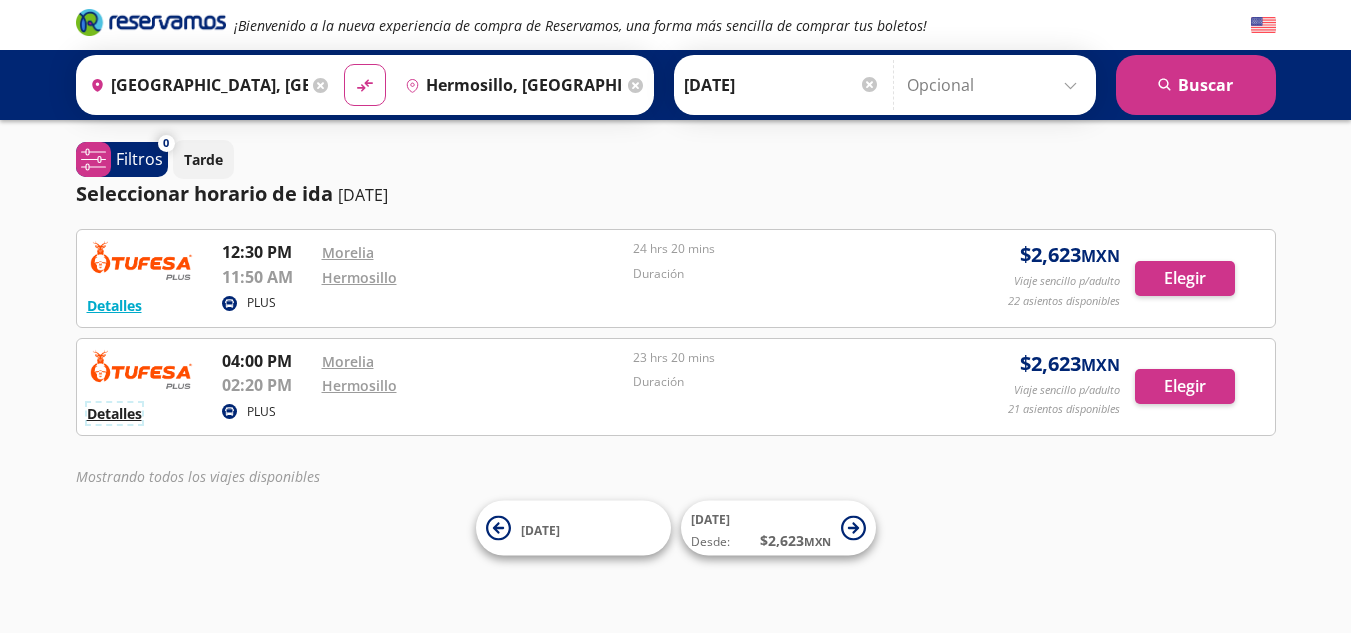 click on "Detalles" at bounding box center [114, 413] 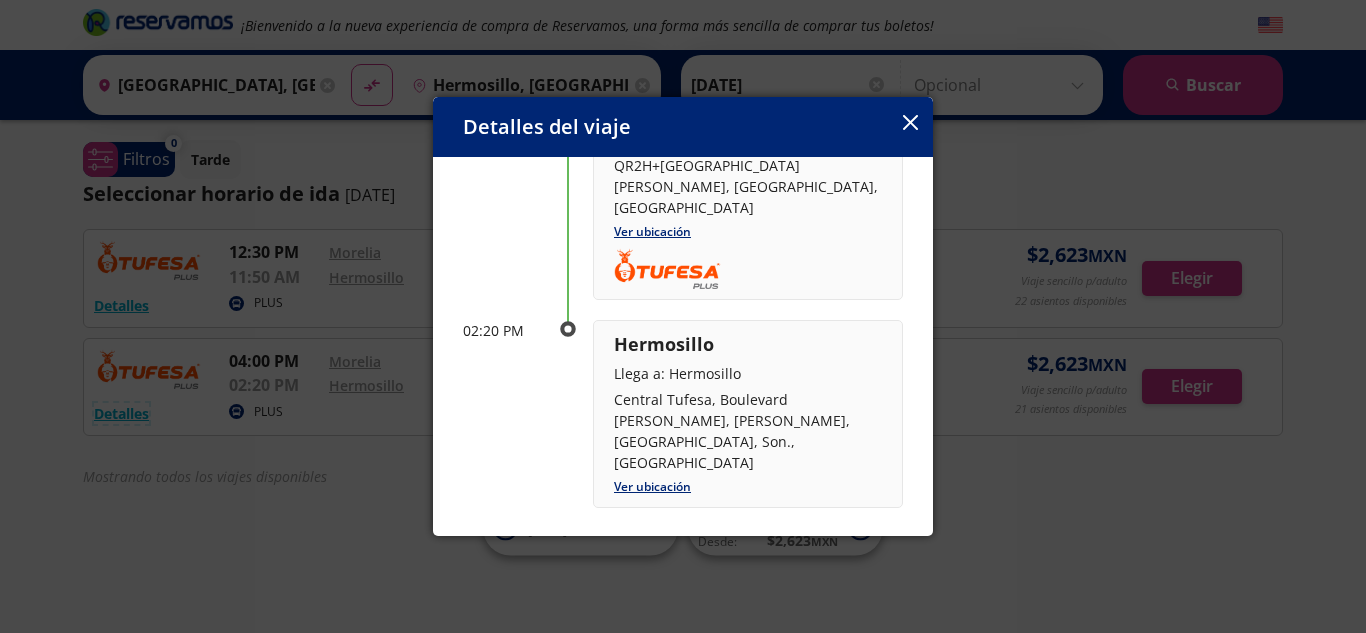 scroll, scrollTop: 216, scrollLeft: 0, axis: vertical 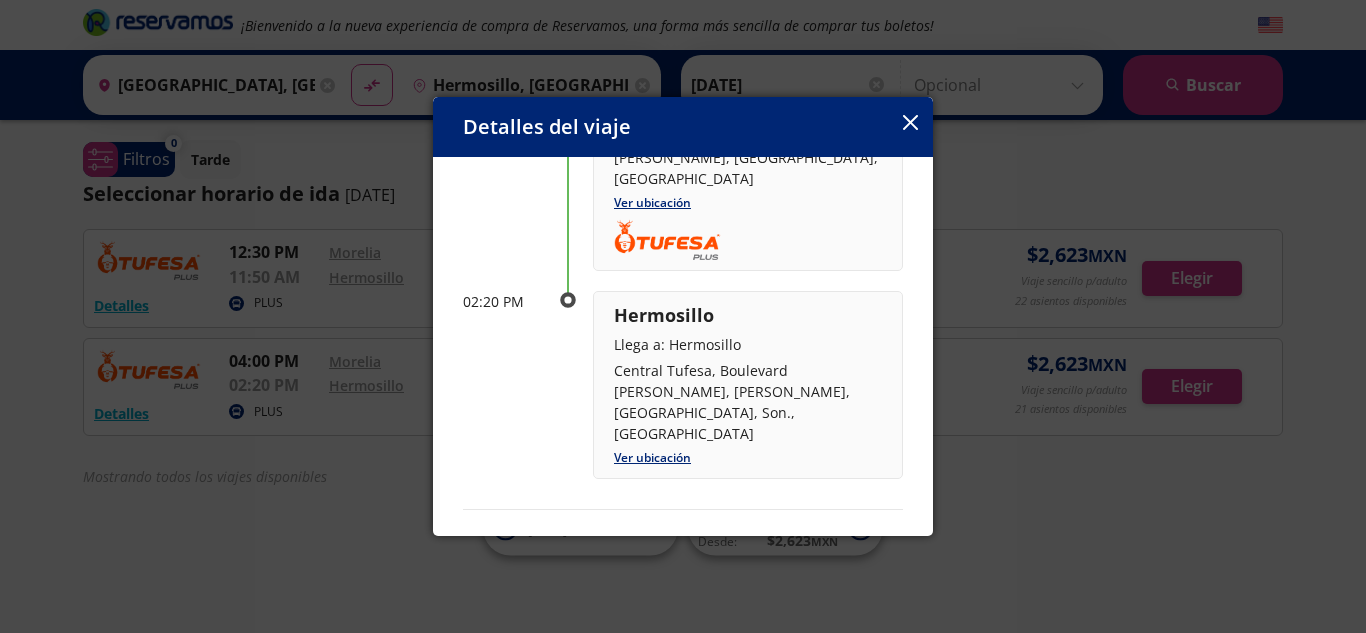 click at bounding box center (910, 124) 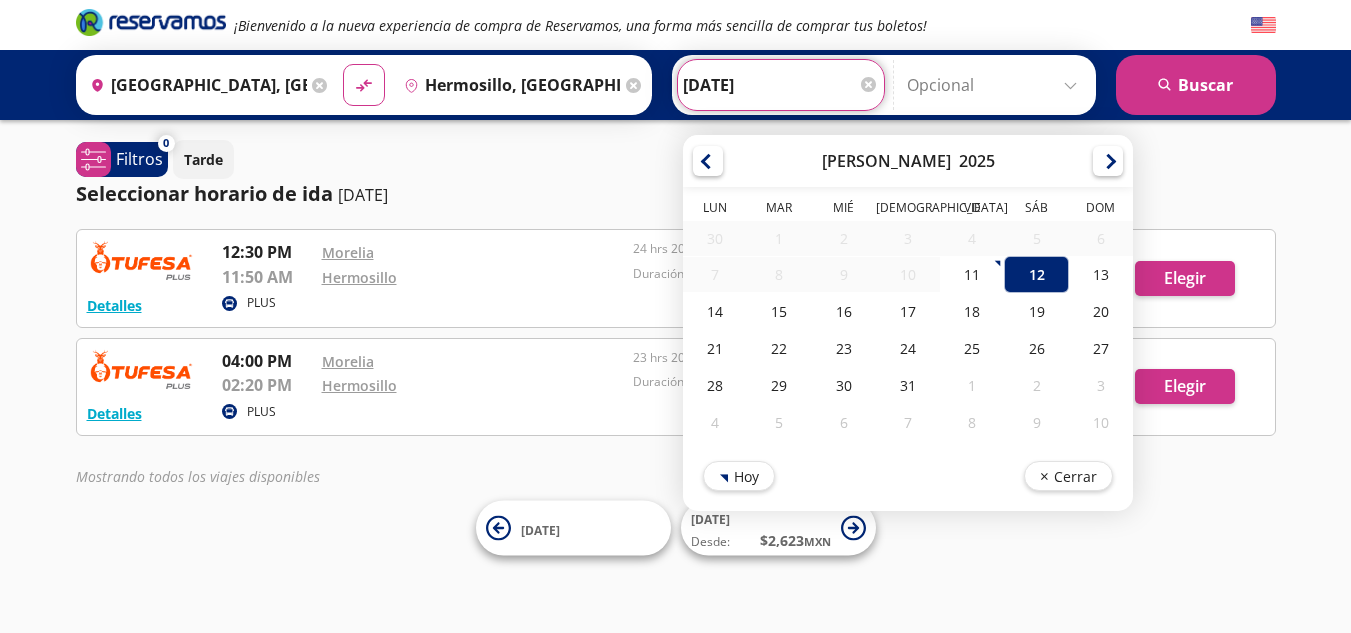 click on "[DATE]" at bounding box center (781, 85) 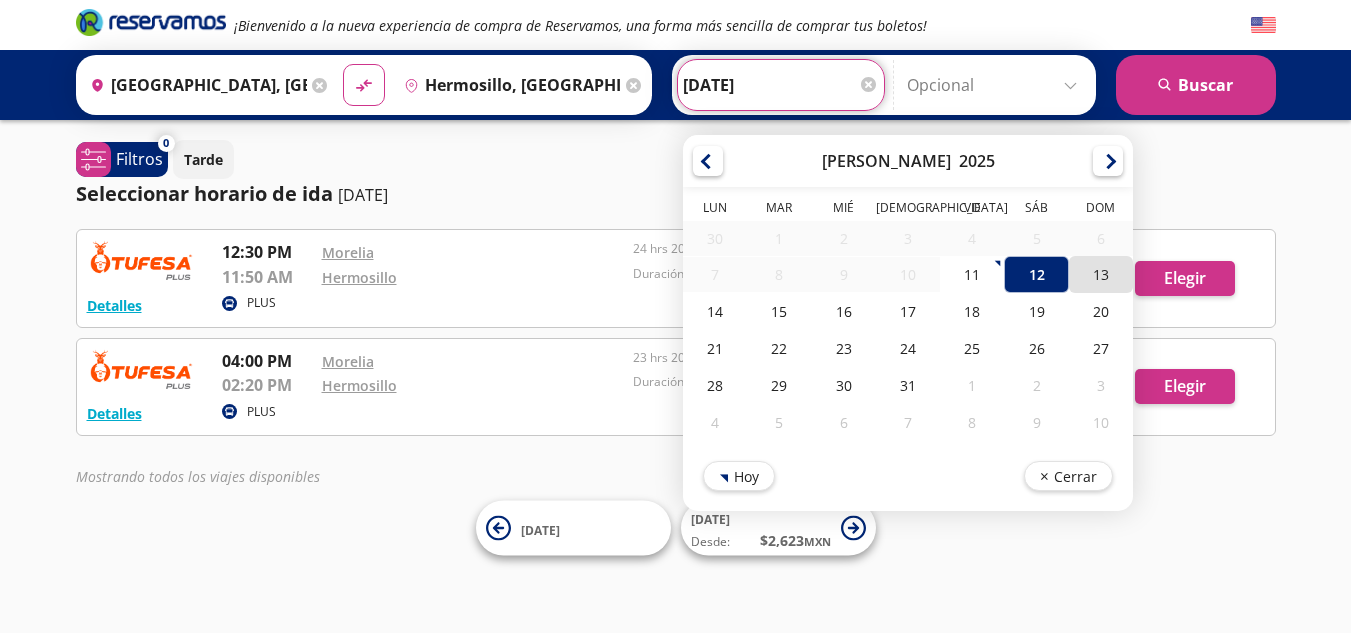 click on "13" at bounding box center [1100, 274] 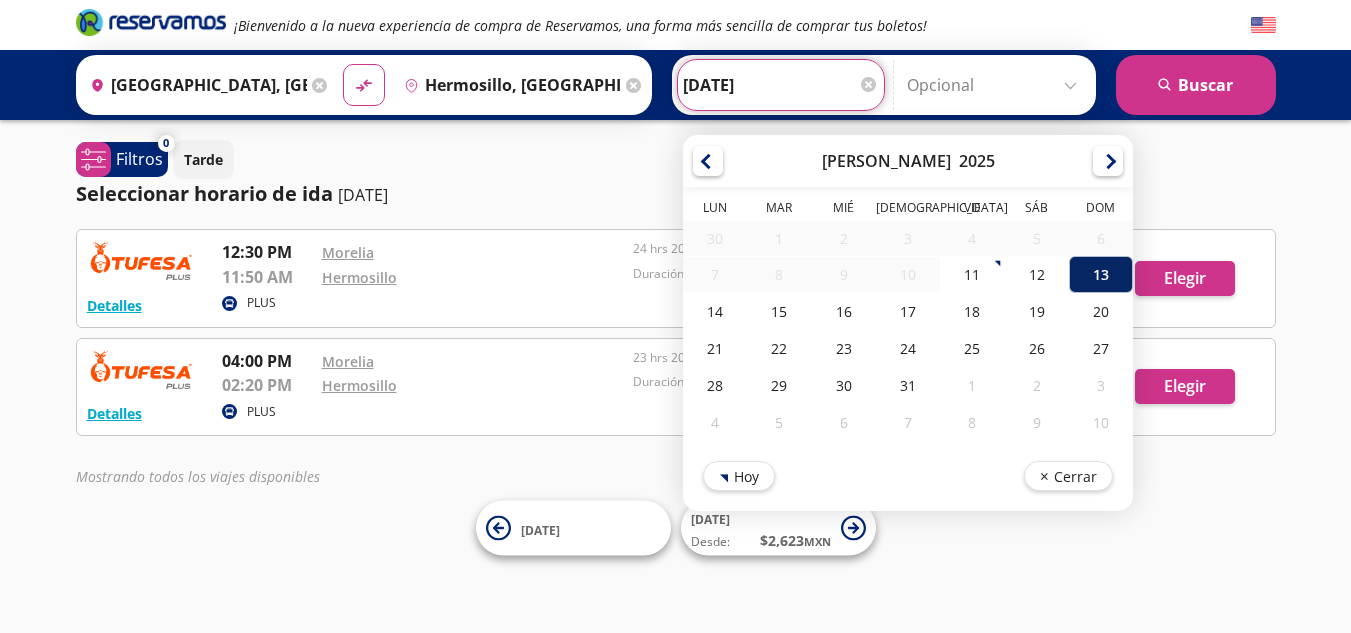 click on "13" at bounding box center (1100, 274) 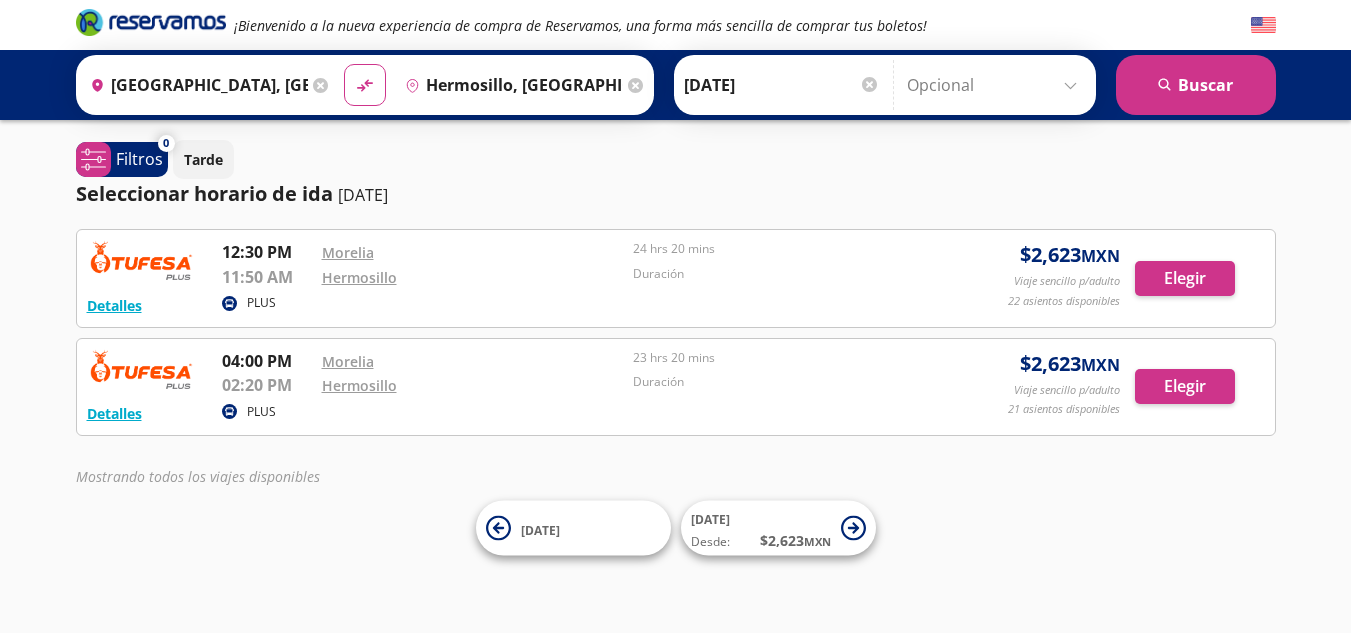 click on "Mostrando todos los viajes disponibles" at bounding box center (676, 476) 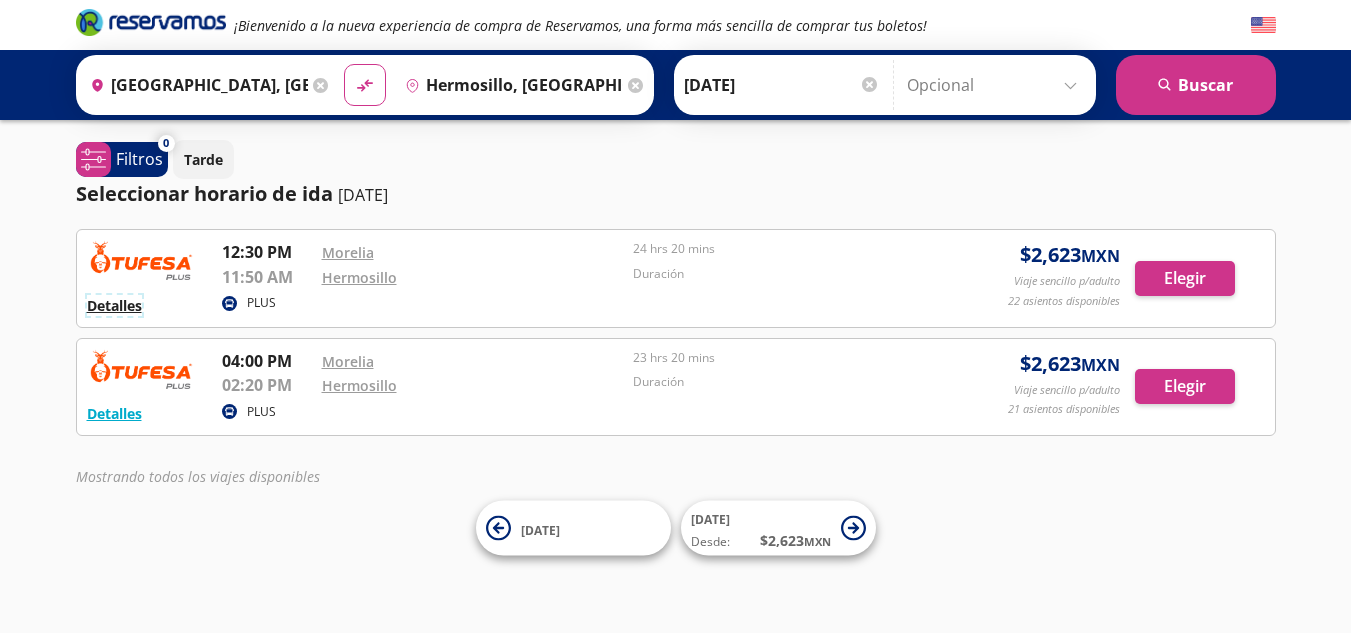 click on "Detalles" at bounding box center (114, 305) 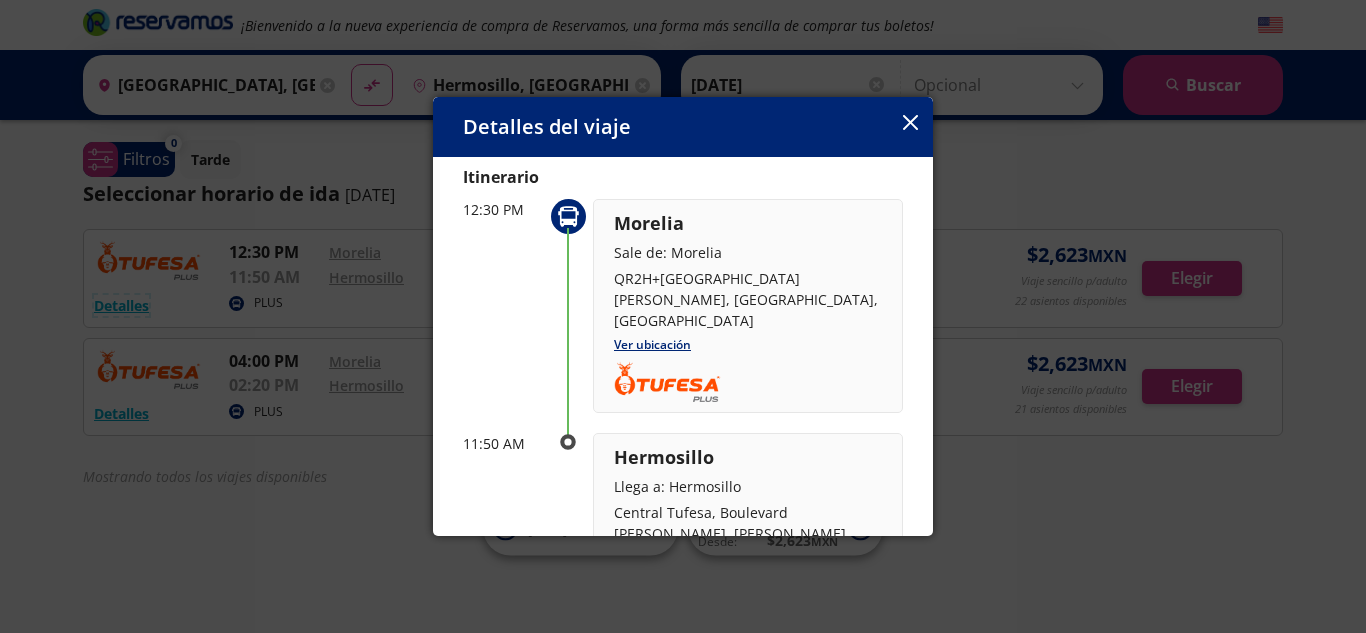 scroll, scrollTop: 72, scrollLeft: 0, axis: vertical 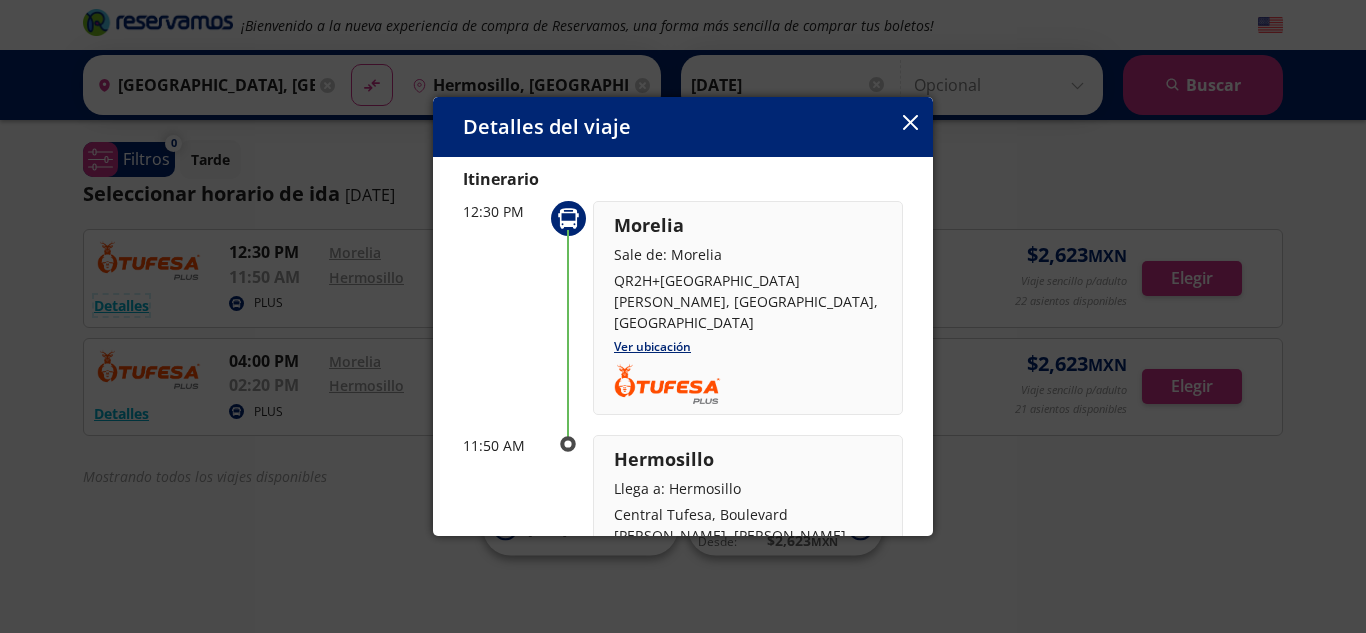type 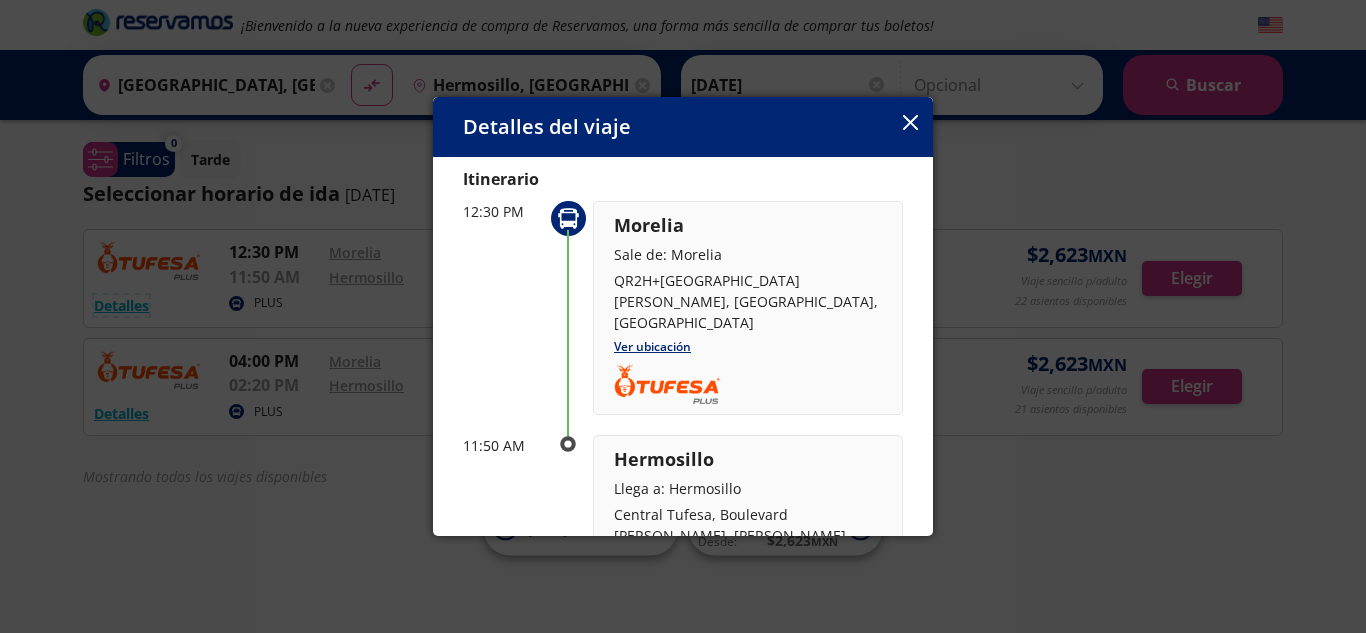 scroll, scrollTop: 152, scrollLeft: 0, axis: vertical 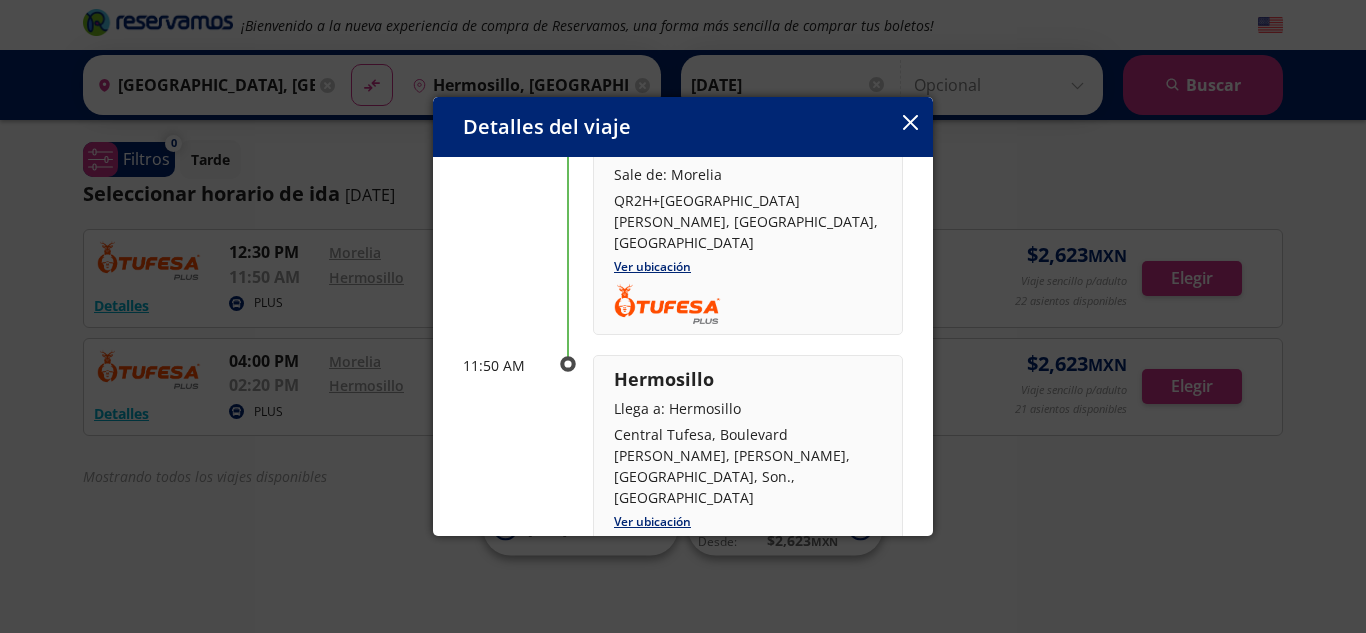 click 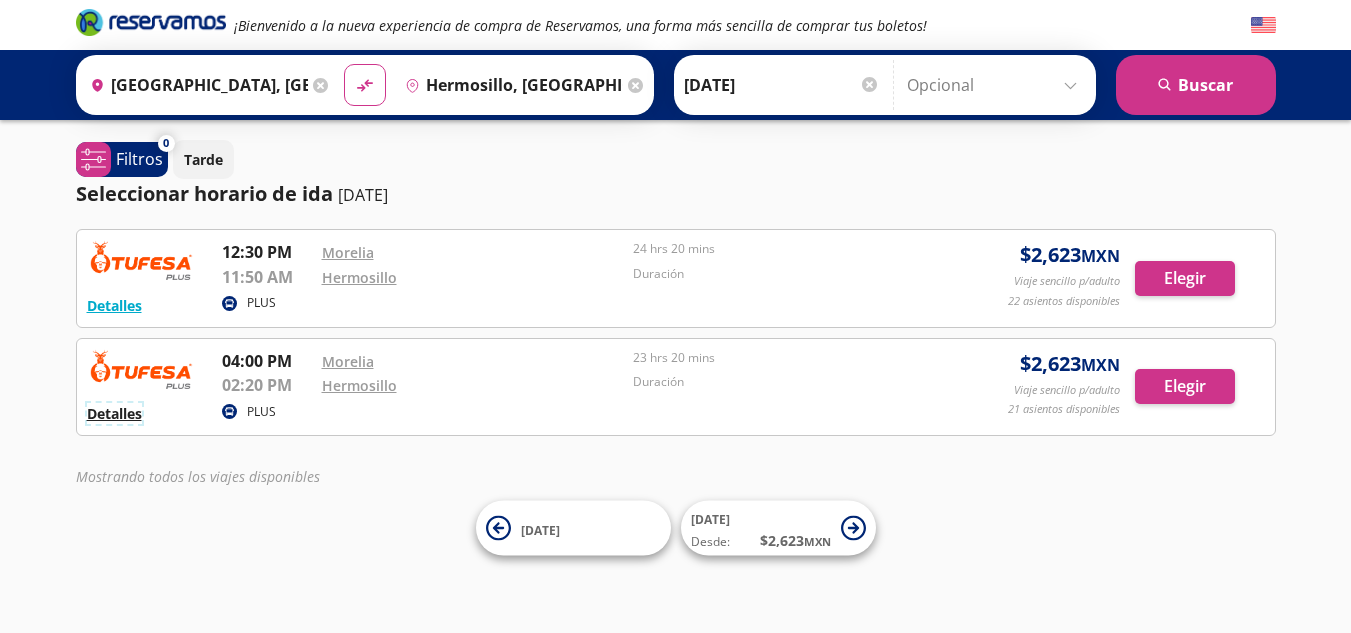 click on "Detalles" at bounding box center [114, 413] 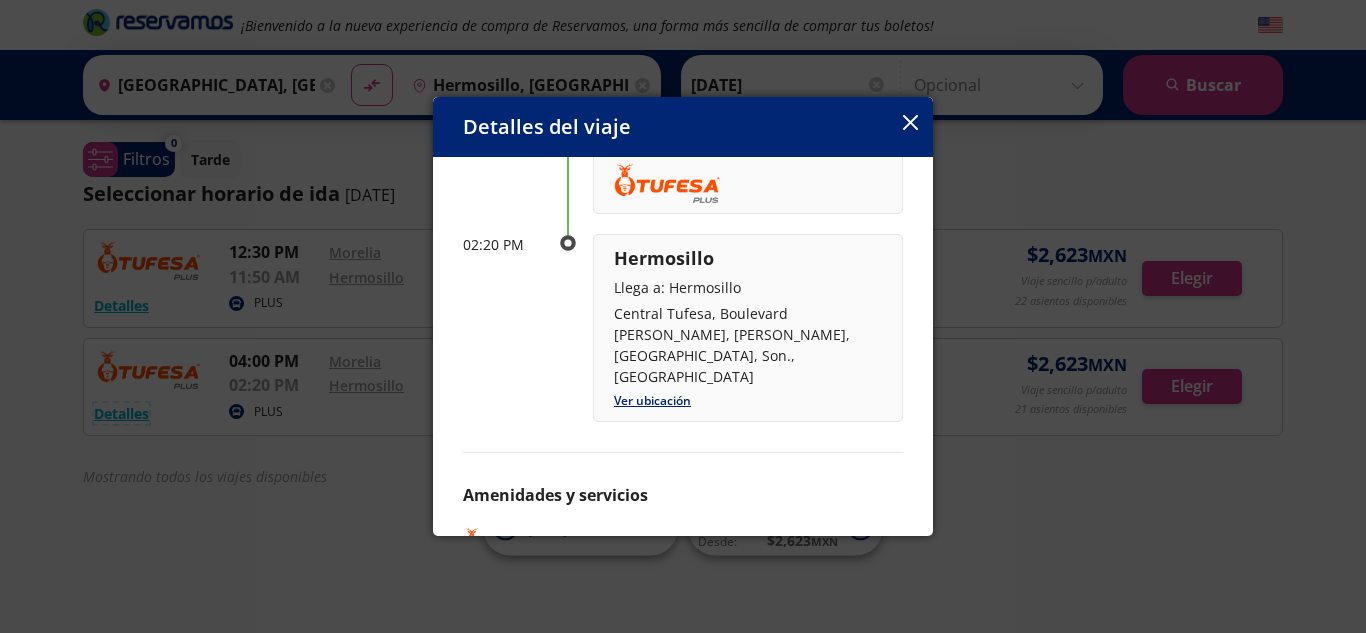 scroll, scrollTop: 280, scrollLeft: 0, axis: vertical 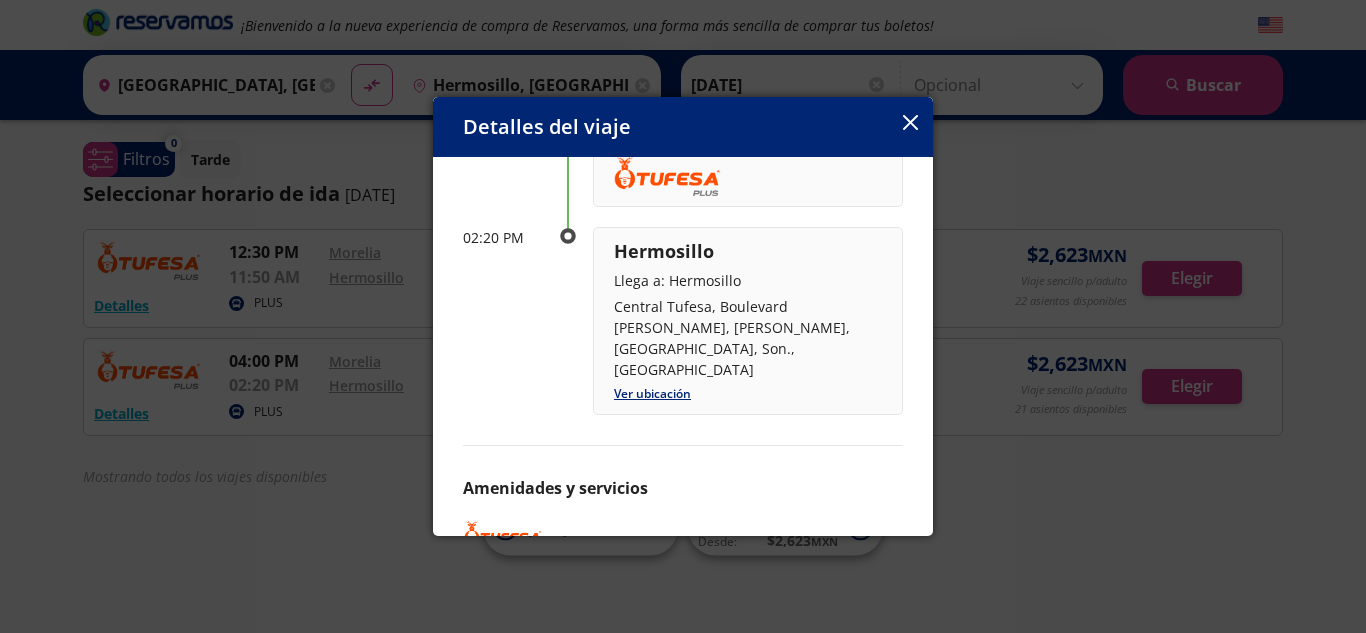 click on "Detalles del viaje" at bounding box center (683, 127) 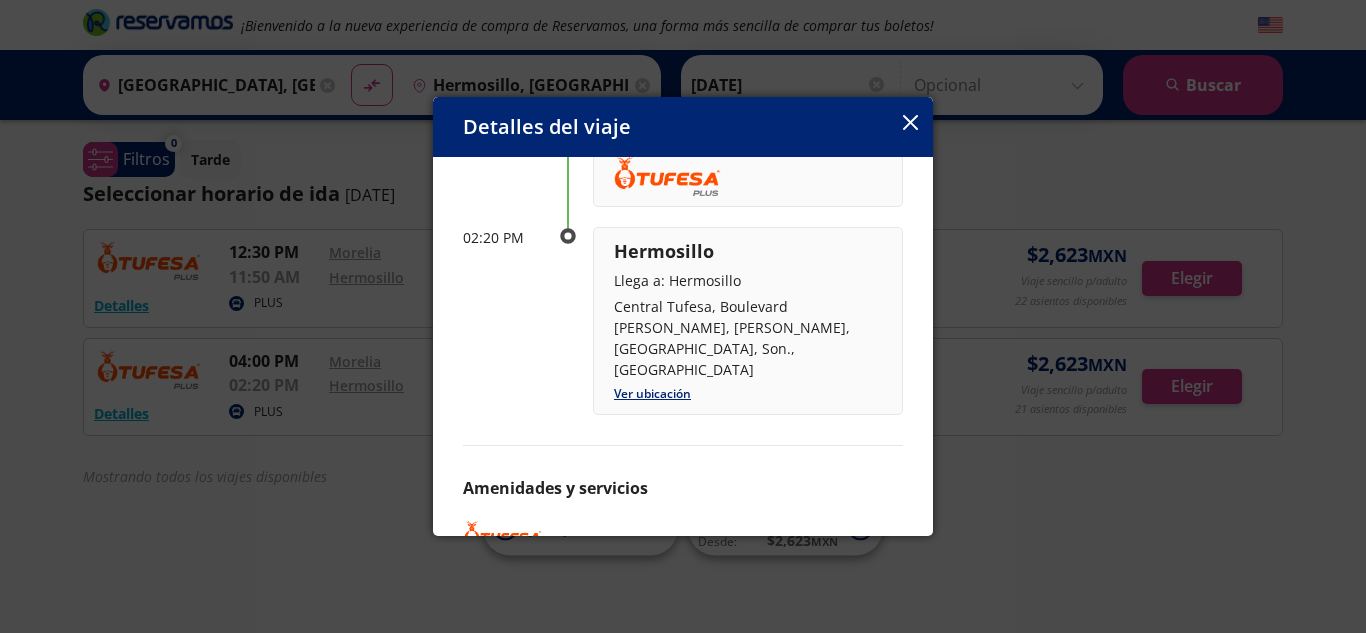 click on "Detalles del viaje" at bounding box center (683, 127) 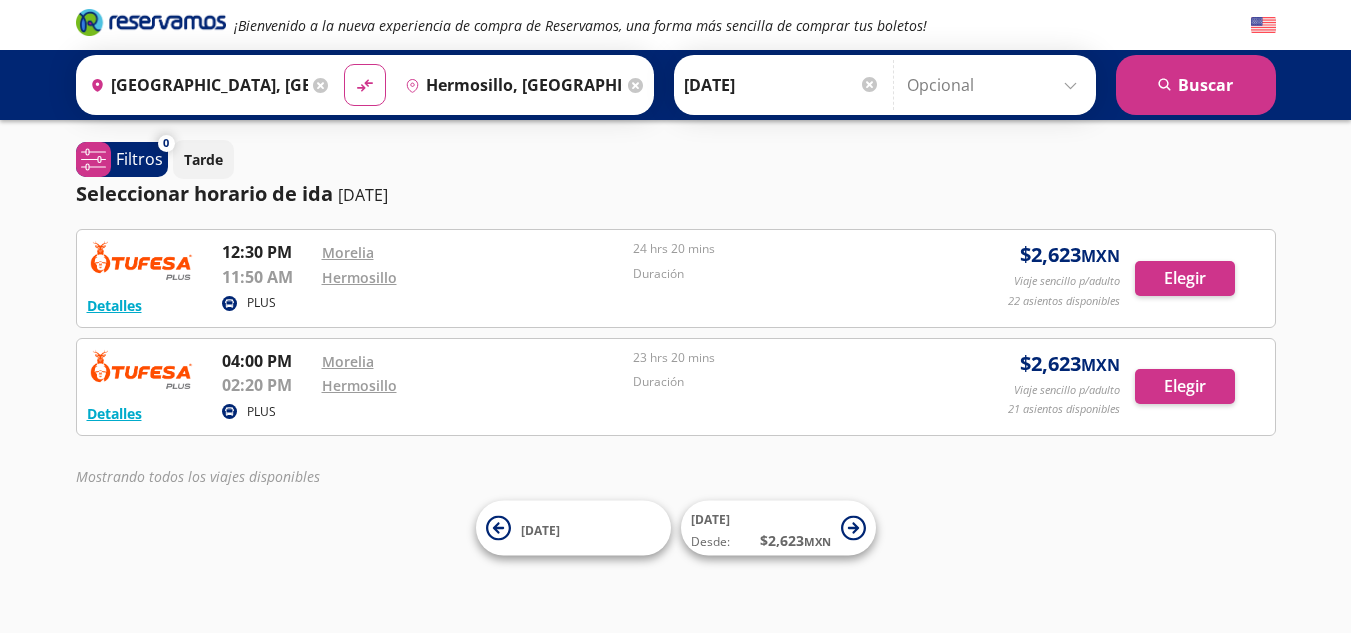 click on "Detalles PLUS 04:00 PM Morelia 02:20 PM Hermosillo 23 hrs 20 mins Duración $ 2,623  MXN Viaje sencillo p/adulto 21 asientos disponibles Elegir 21 asientos disponibles Detalles Elegir" at bounding box center (676, 387) 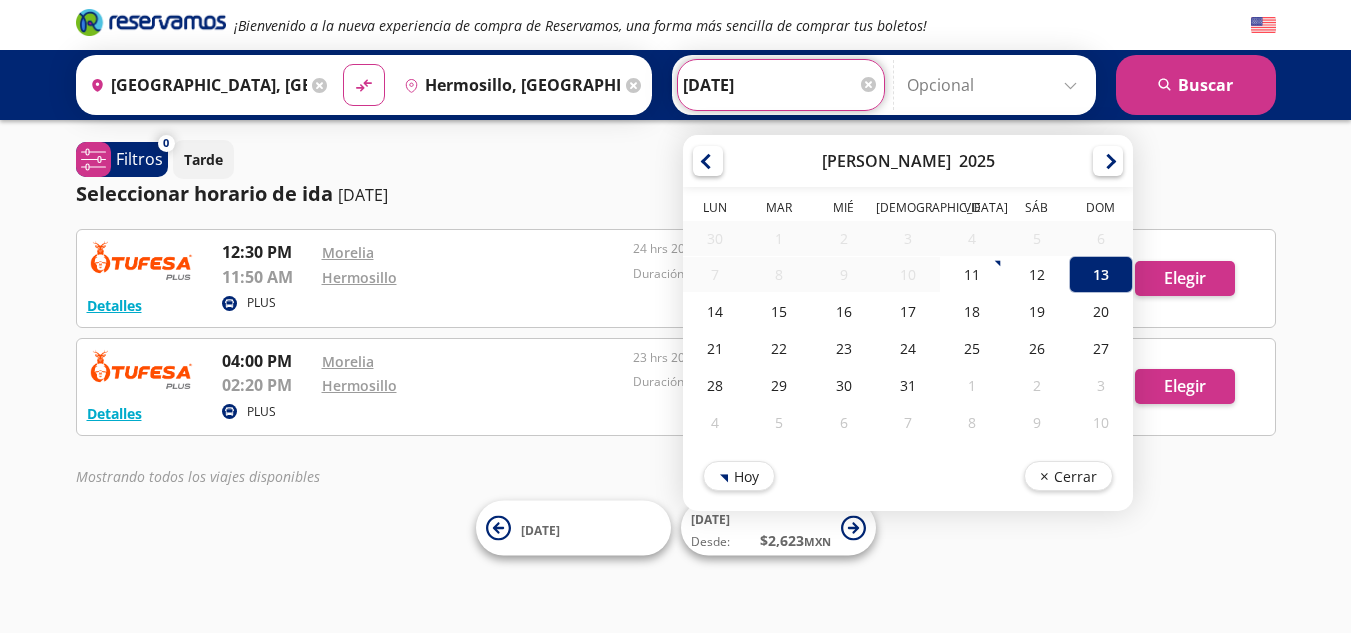 click on "[DATE]" at bounding box center [781, 85] 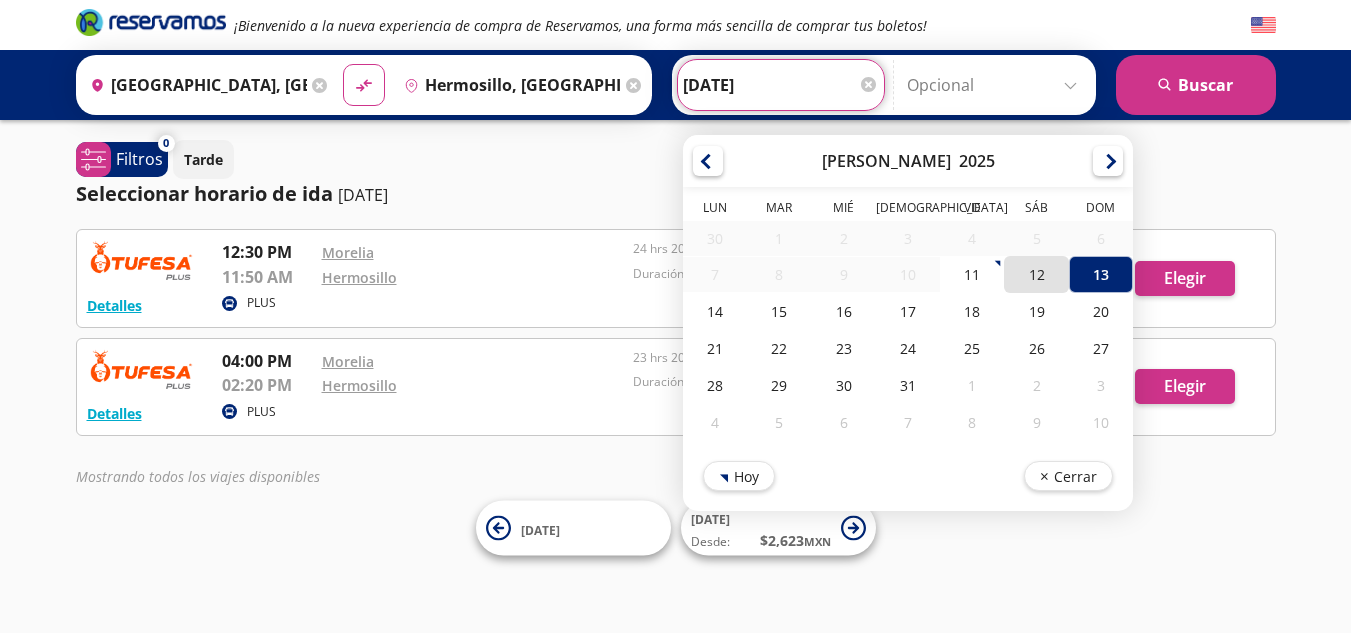 click on "12" at bounding box center [1036, 274] 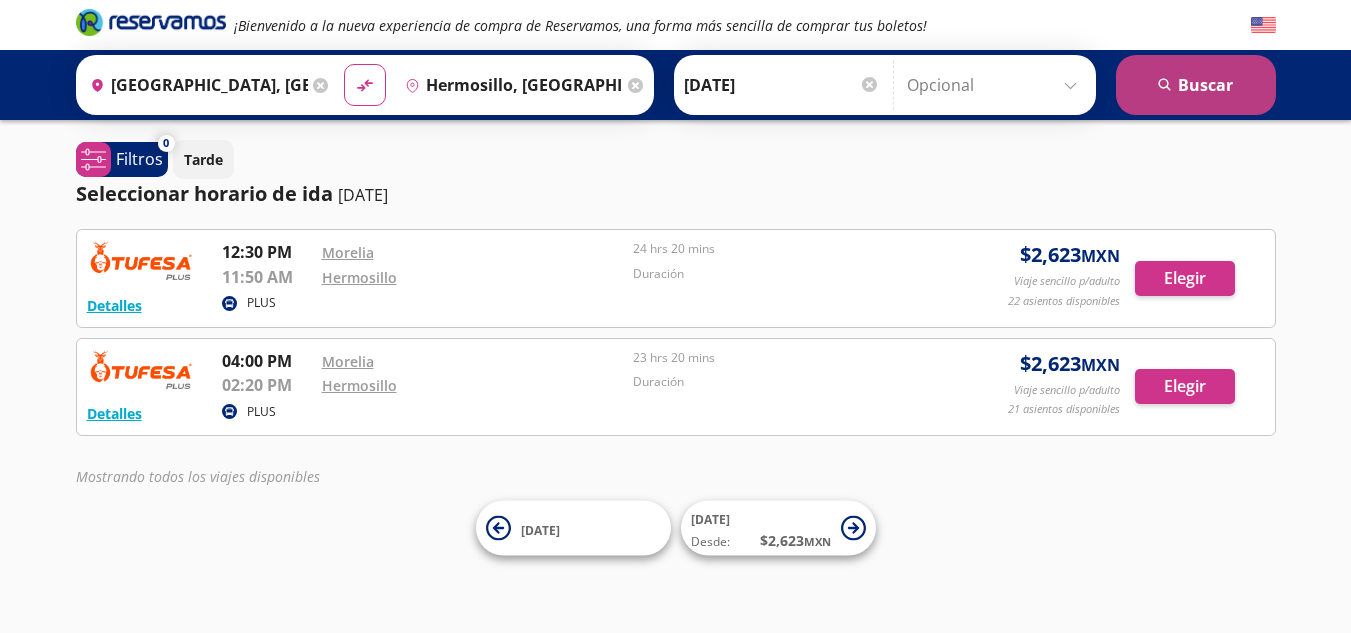 click on "search
[GEOGRAPHIC_DATA]" at bounding box center [1196, 85] 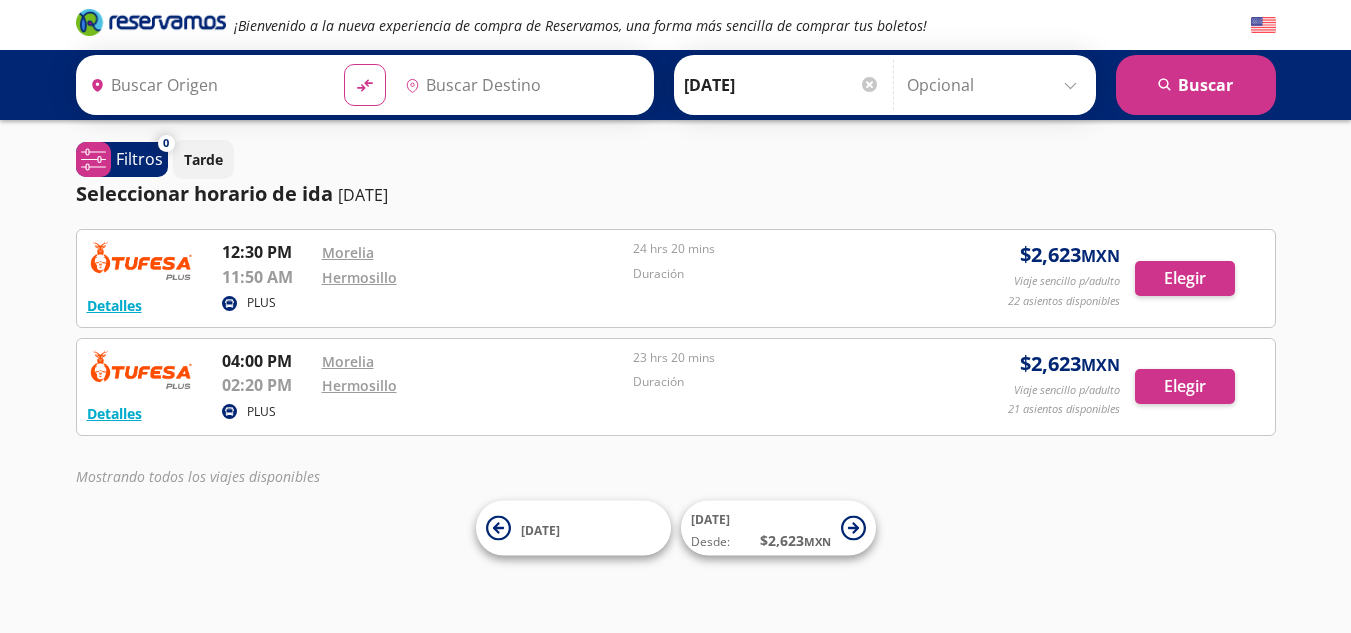 type on "[GEOGRAPHIC_DATA], [GEOGRAPHIC_DATA]" 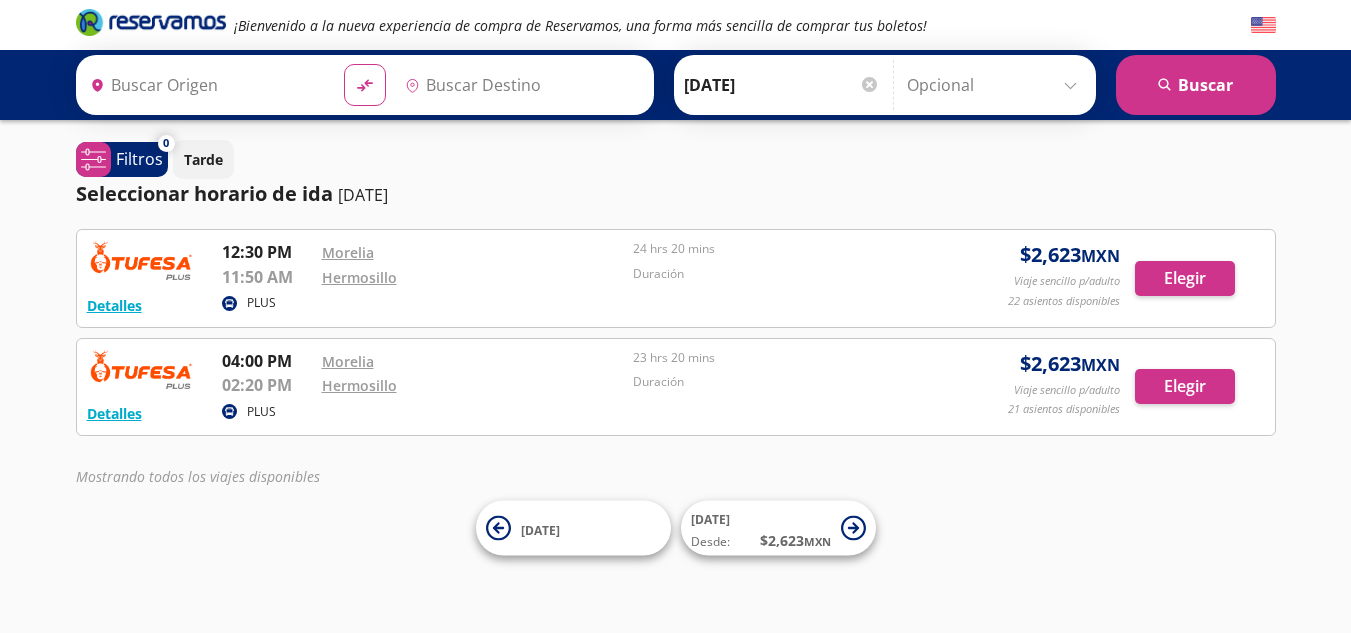 type on "[PERSON_NAME], [GEOGRAPHIC_DATA]" 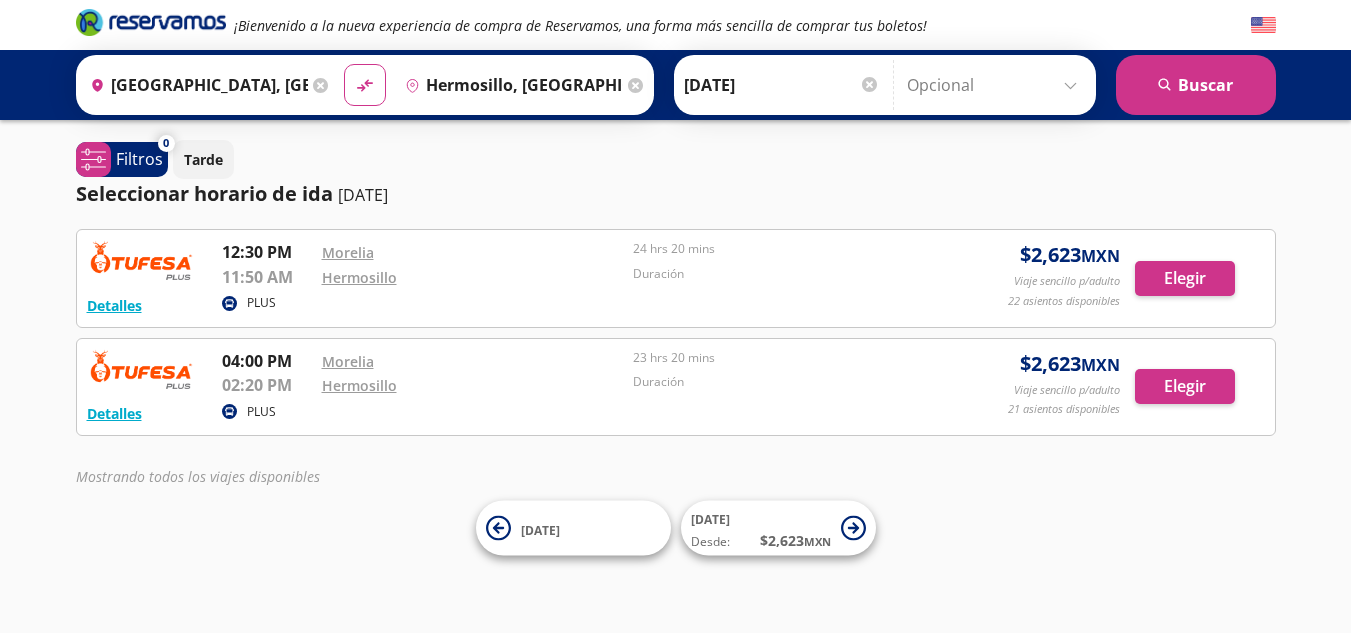 drag, startPoint x: 1182, startPoint y: 107, endPoint x: 626, endPoint y: 42, distance: 559.78656 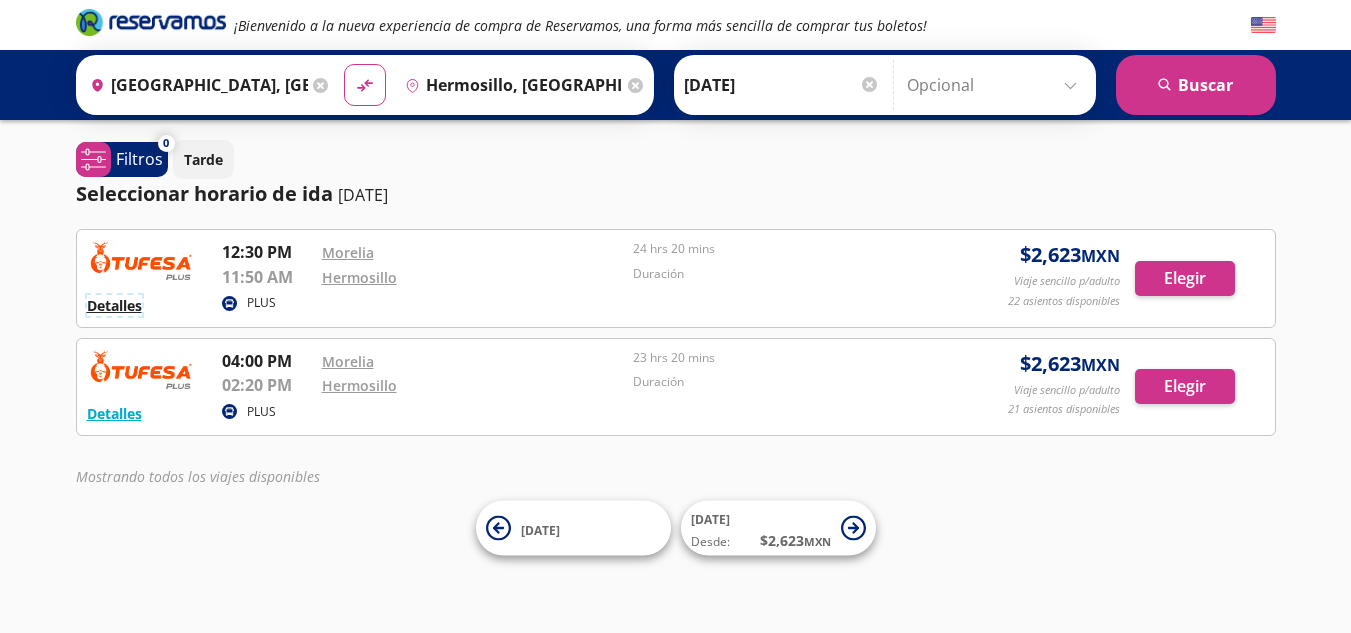 click on "Detalles" at bounding box center (114, 305) 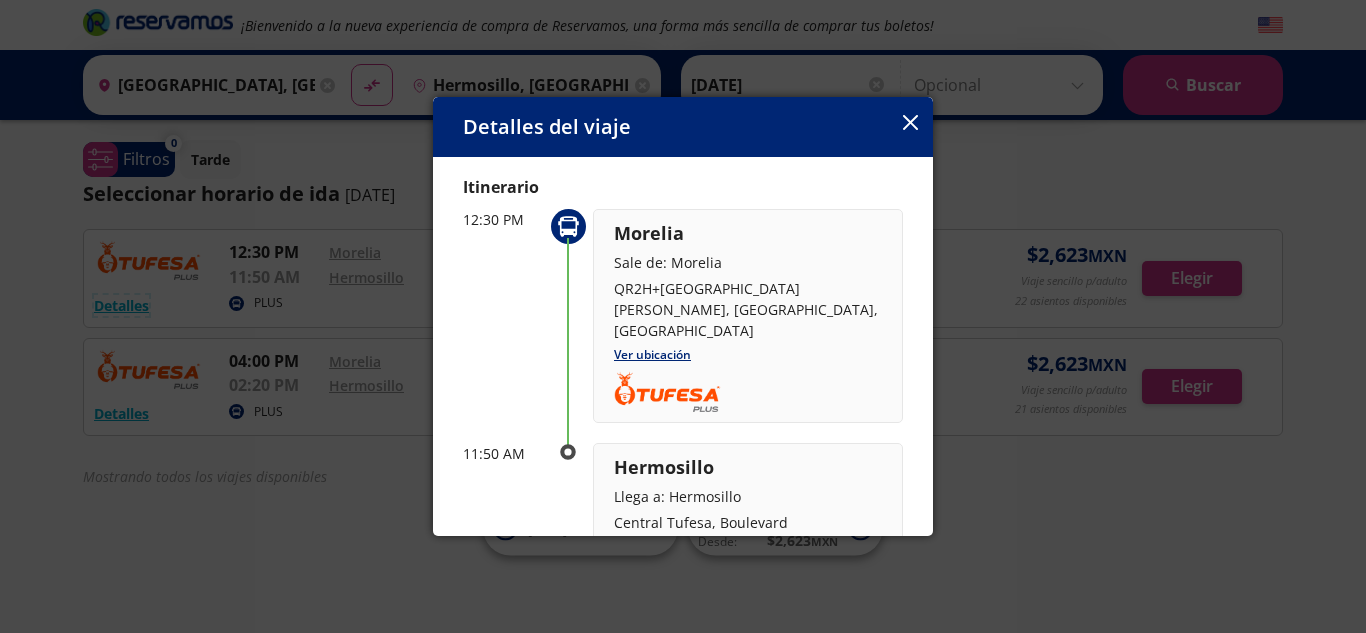 scroll, scrollTop: 64, scrollLeft: 0, axis: vertical 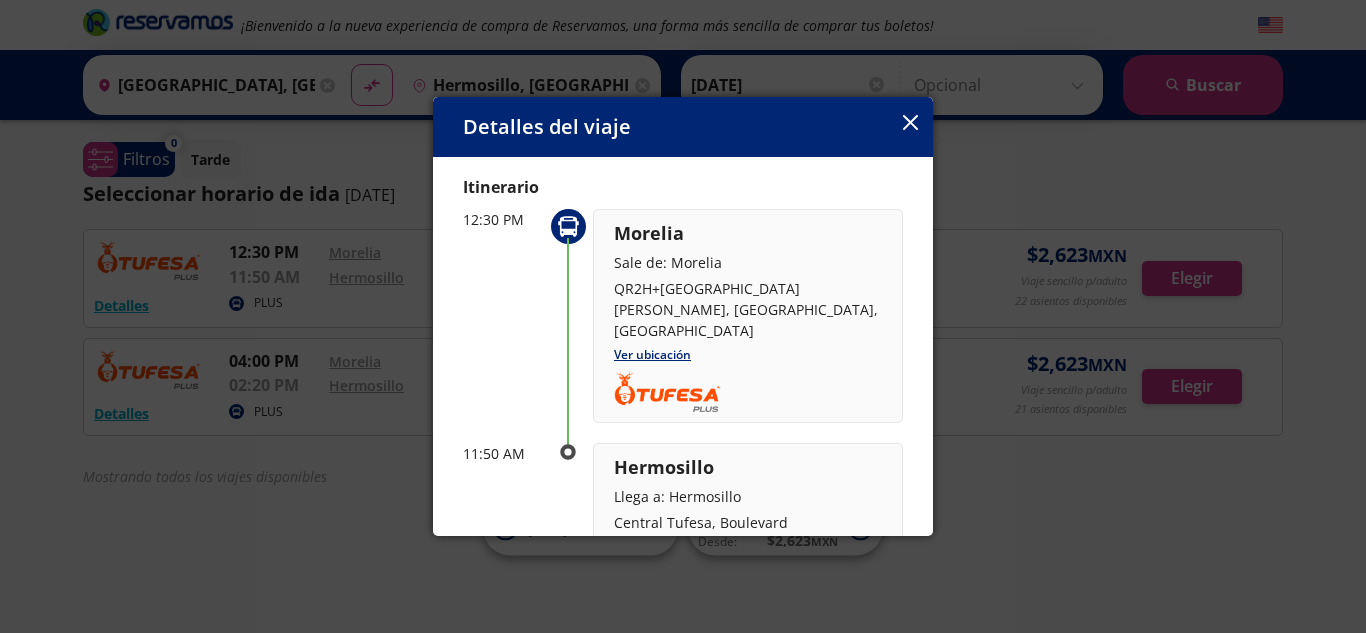 click on "Detalles del viaje Salida:  12 Jul 25 24 hrs 20 mins llega:  13 Jul 25 Itinerario 12:30 PM Morelia Sale de:  Morelia QR2H+V2 Francisco Villa, Michoacán, México Ver ubicación 11:50 AM Hermosillo Llega a:  Hermosillo Central Tufesa, Boulevard Luis Encinas J., Coloso, Hermosillo, Son., México Ver ubicación Amenidades y servicios" at bounding box center (683, 316) 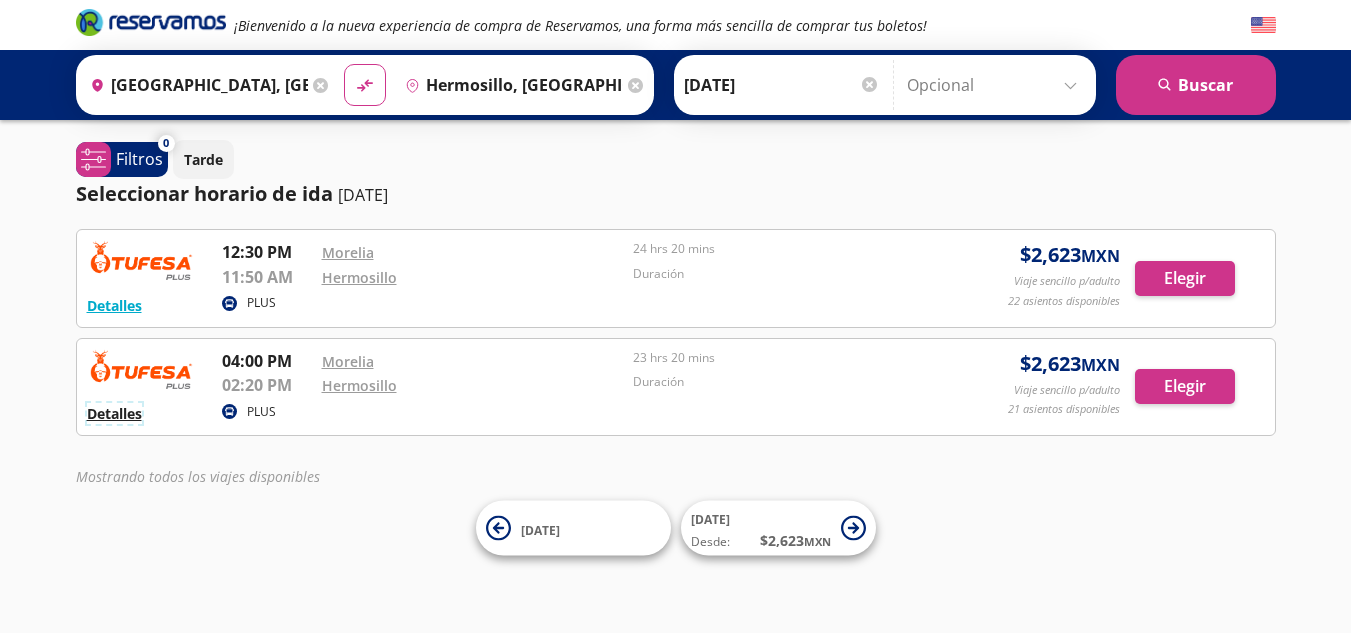 click on "Detalles" at bounding box center (114, 413) 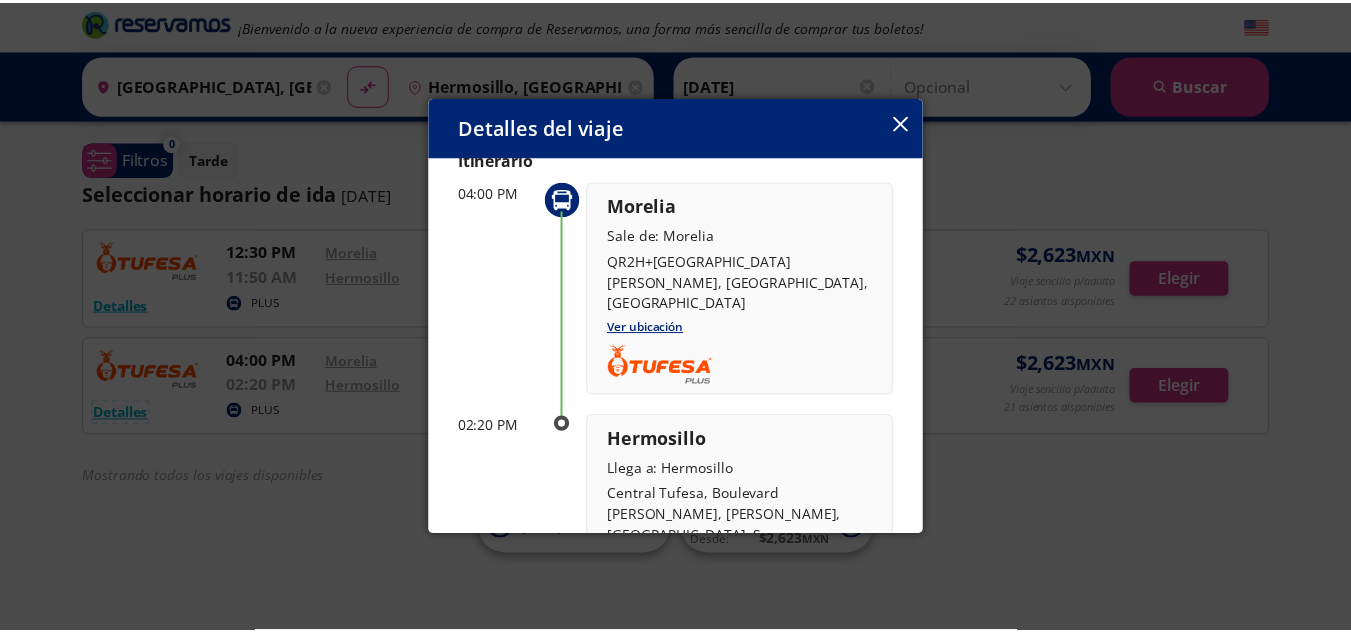 scroll, scrollTop: 0, scrollLeft: 0, axis: both 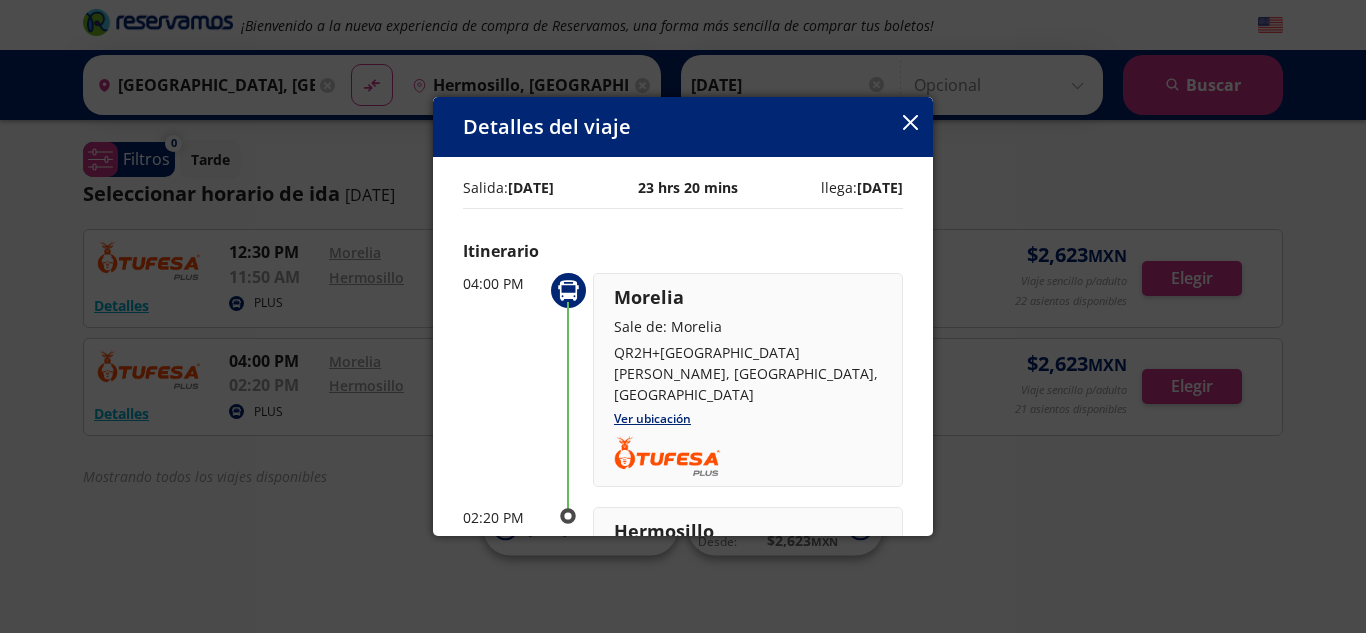 click on "04:00 PM" at bounding box center [503, 380] 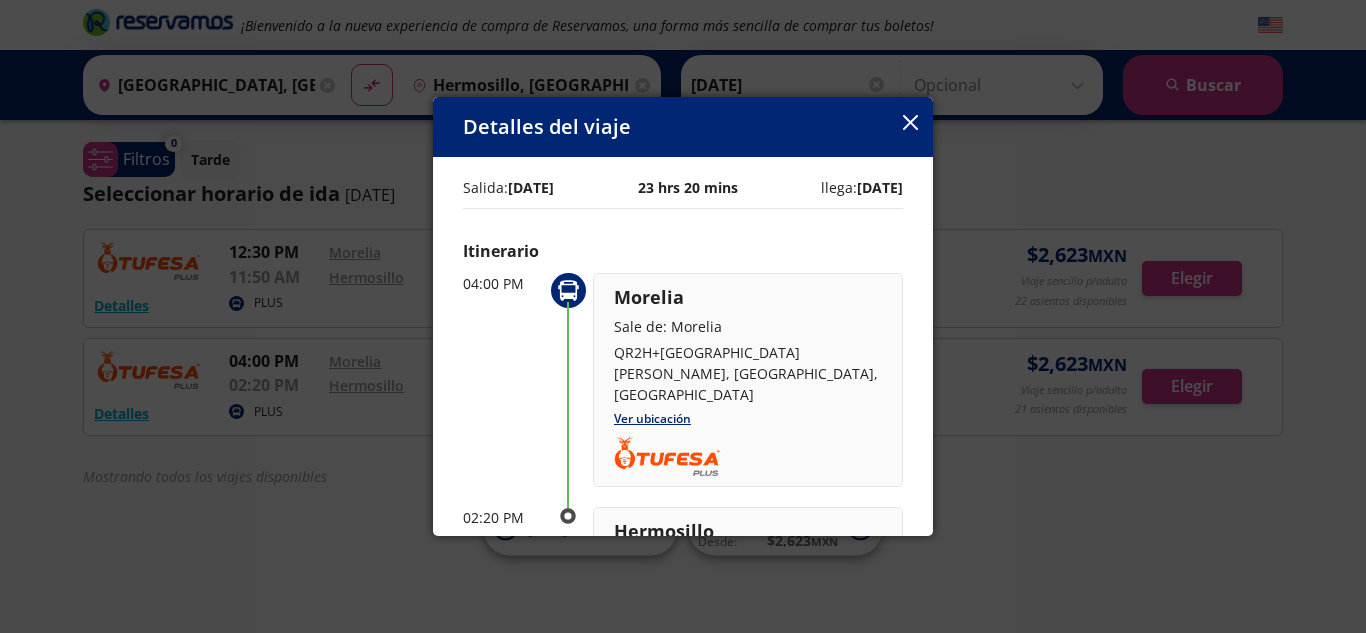 click on "Detalles del viaje" at bounding box center (683, 127) 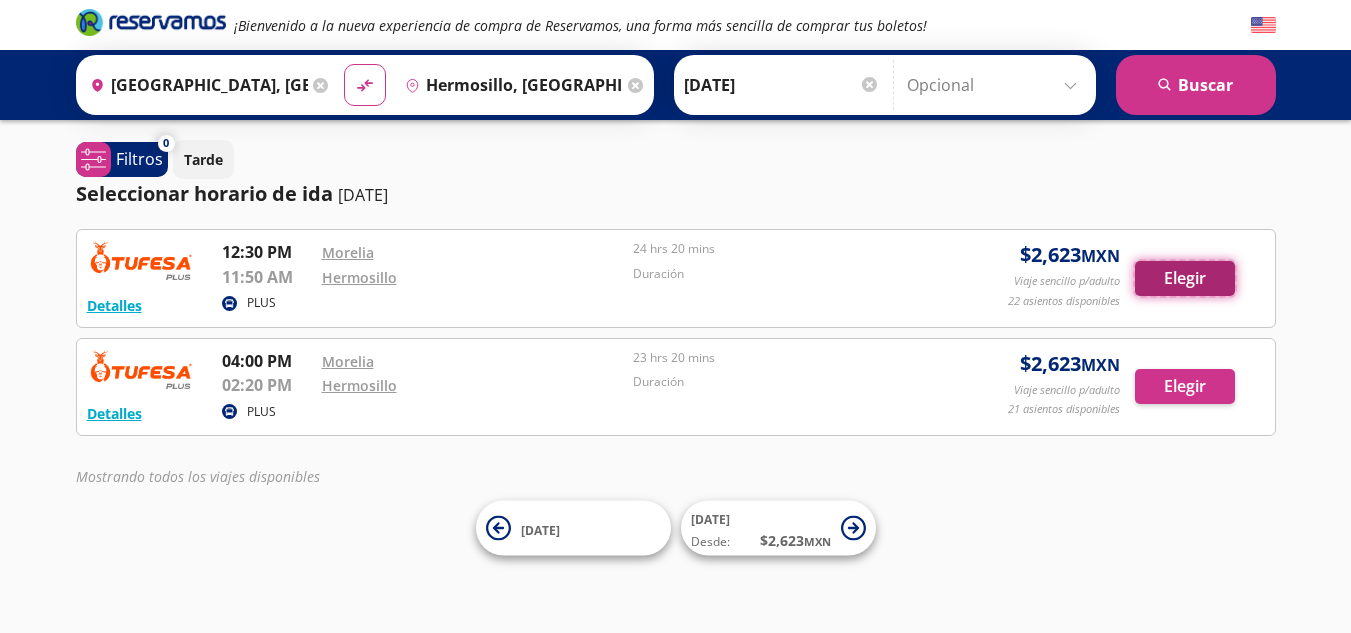 click on "Elegir" at bounding box center [1185, 278] 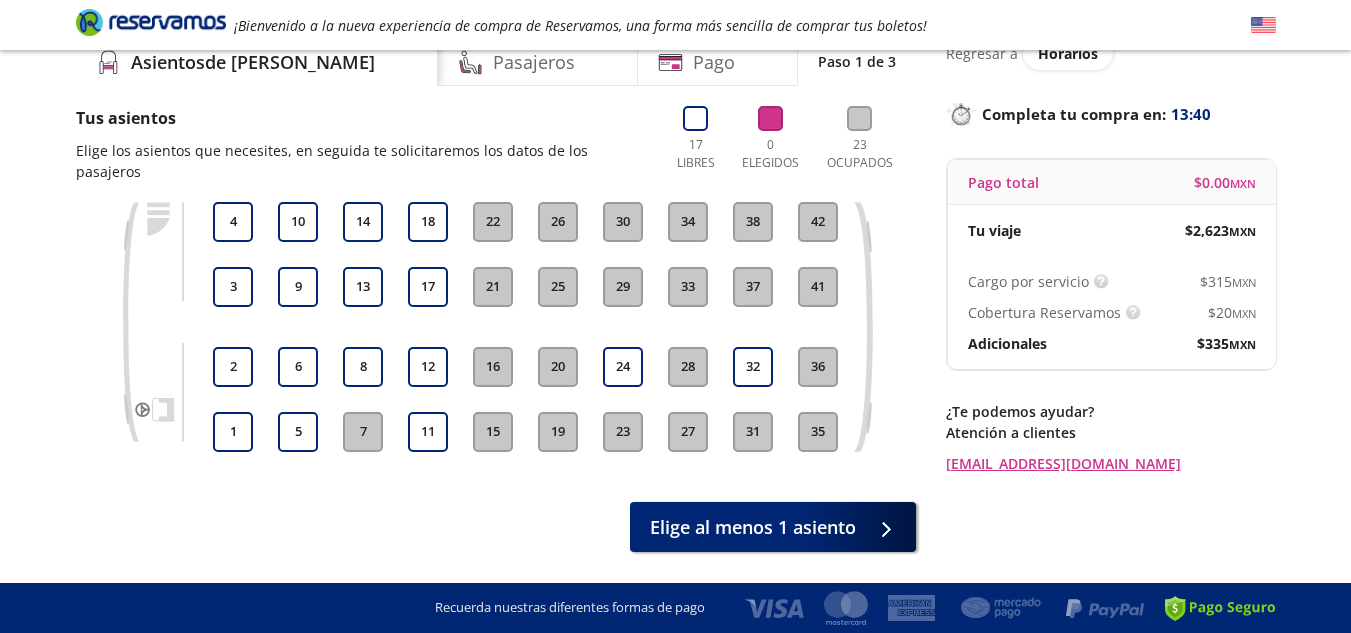 scroll, scrollTop: 130, scrollLeft: 0, axis: vertical 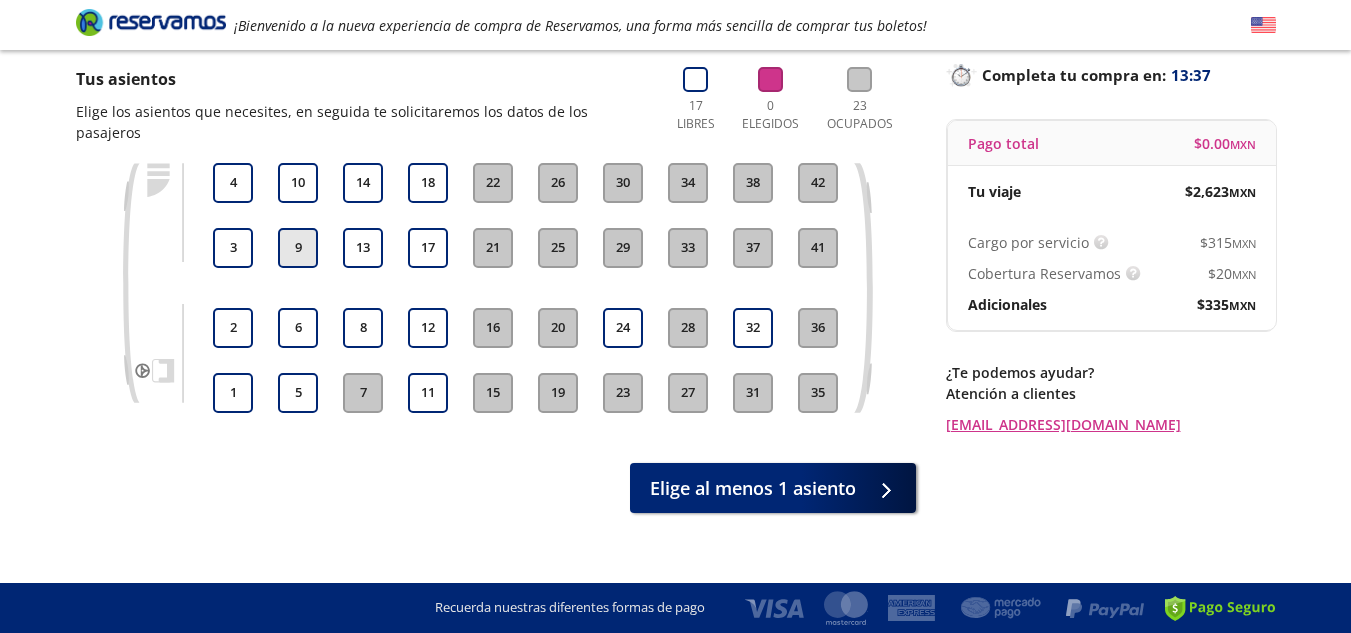 click on "9" at bounding box center [298, 248] 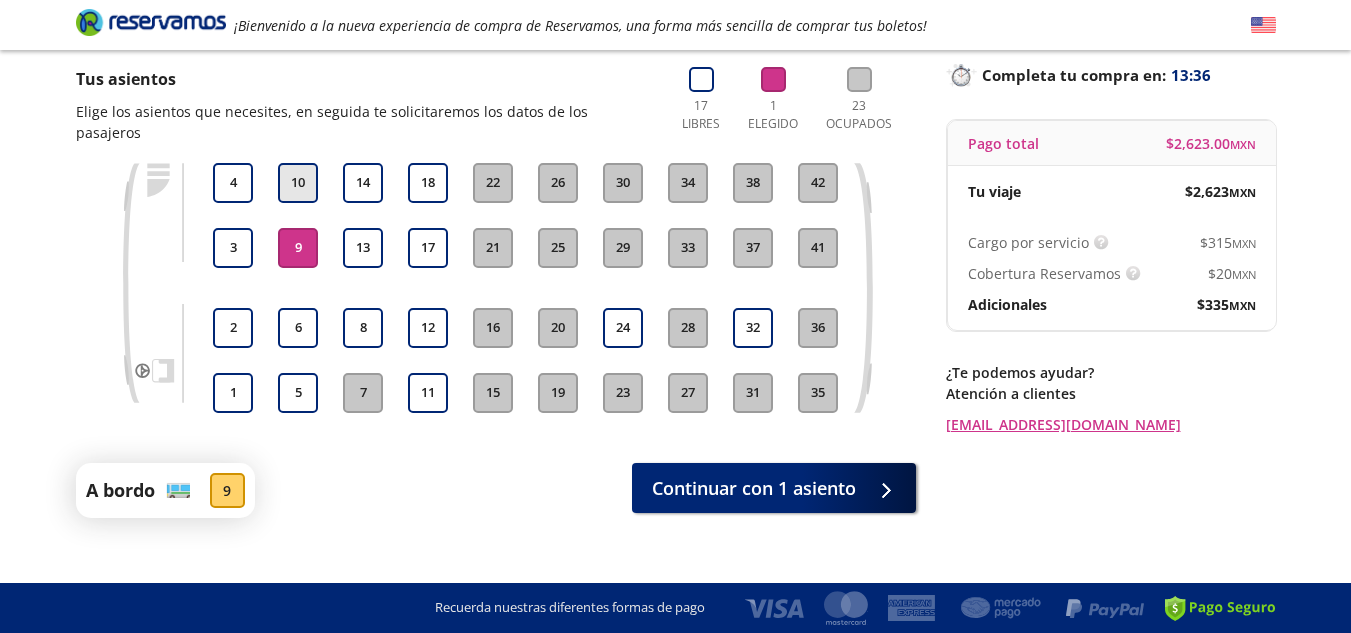 click on "10" at bounding box center (298, 183) 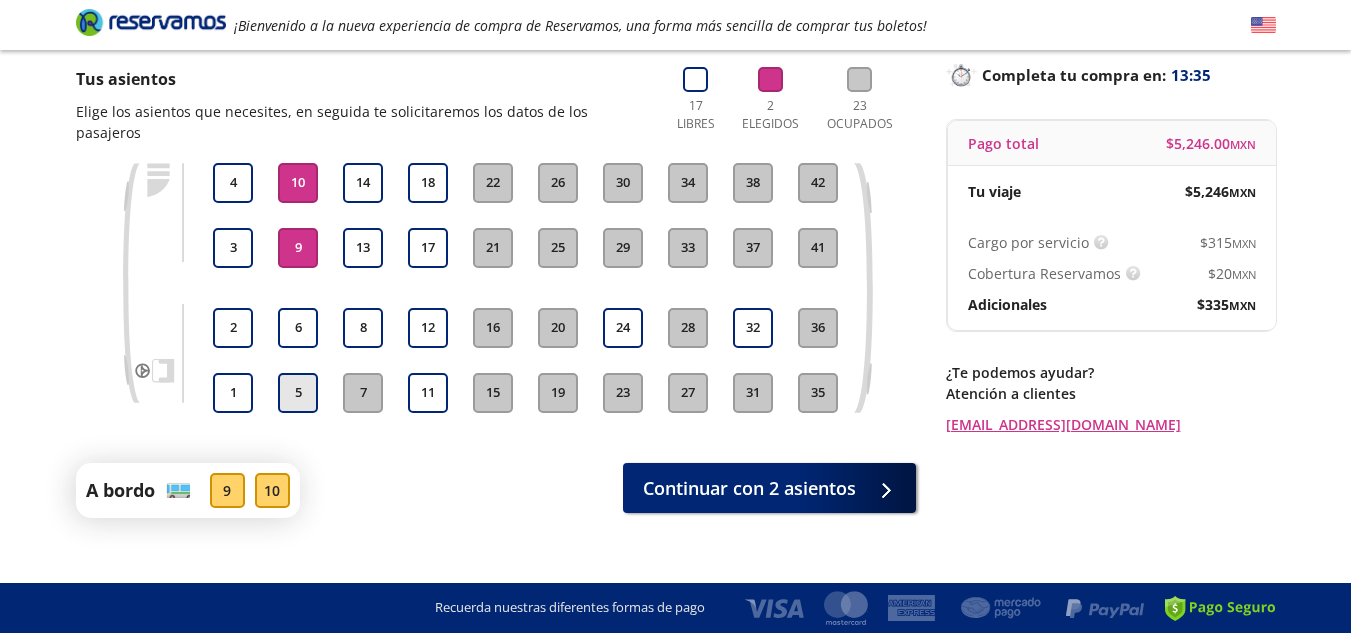 click on "5" at bounding box center [298, 393] 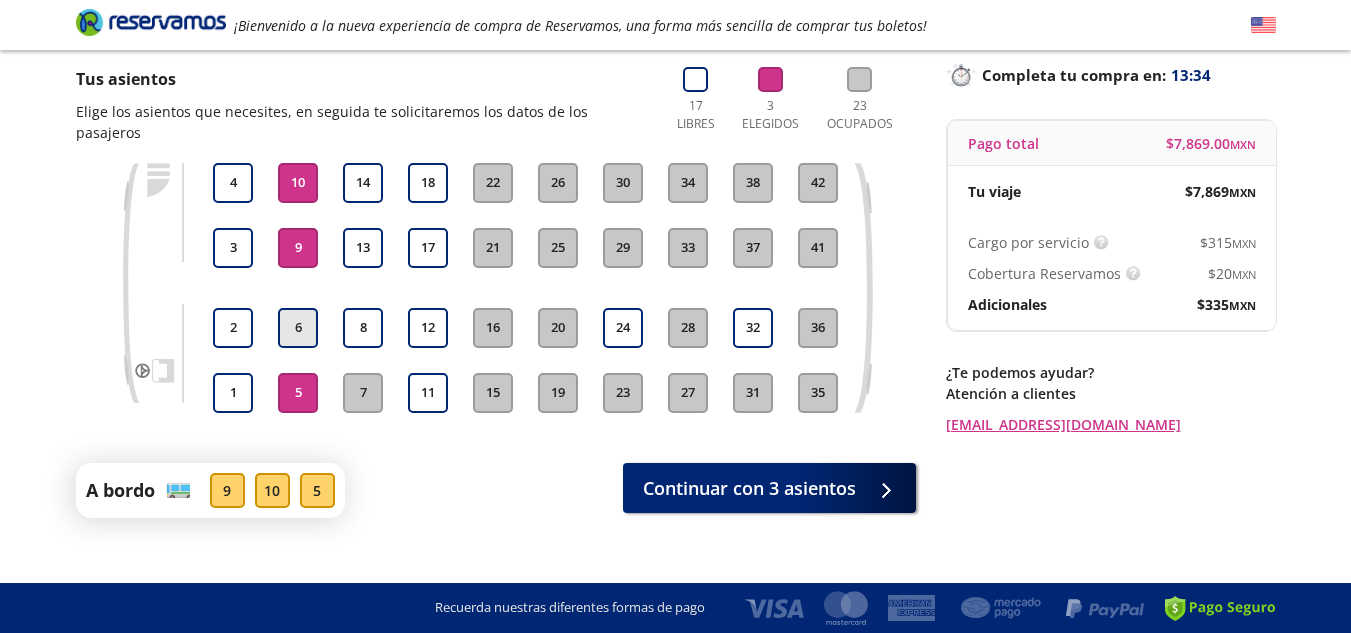 click on "6" at bounding box center [298, 328] 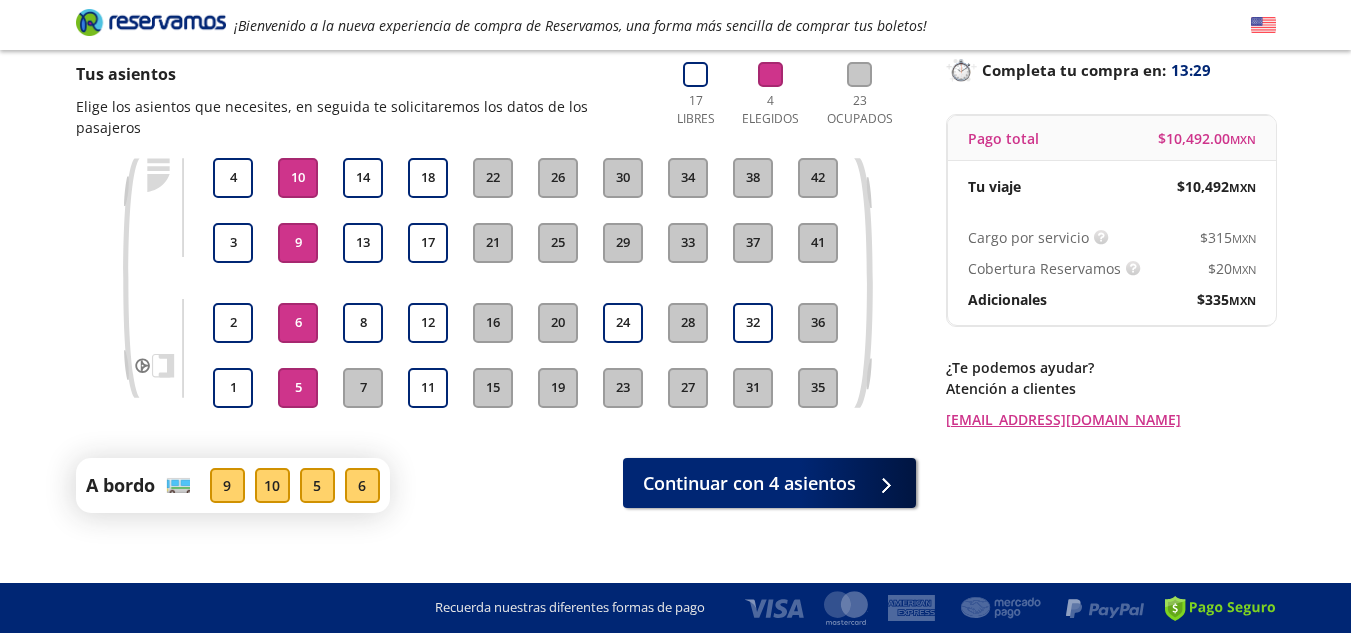 scroll, scrollTop: 0, scrollLeft: 0, axis: both 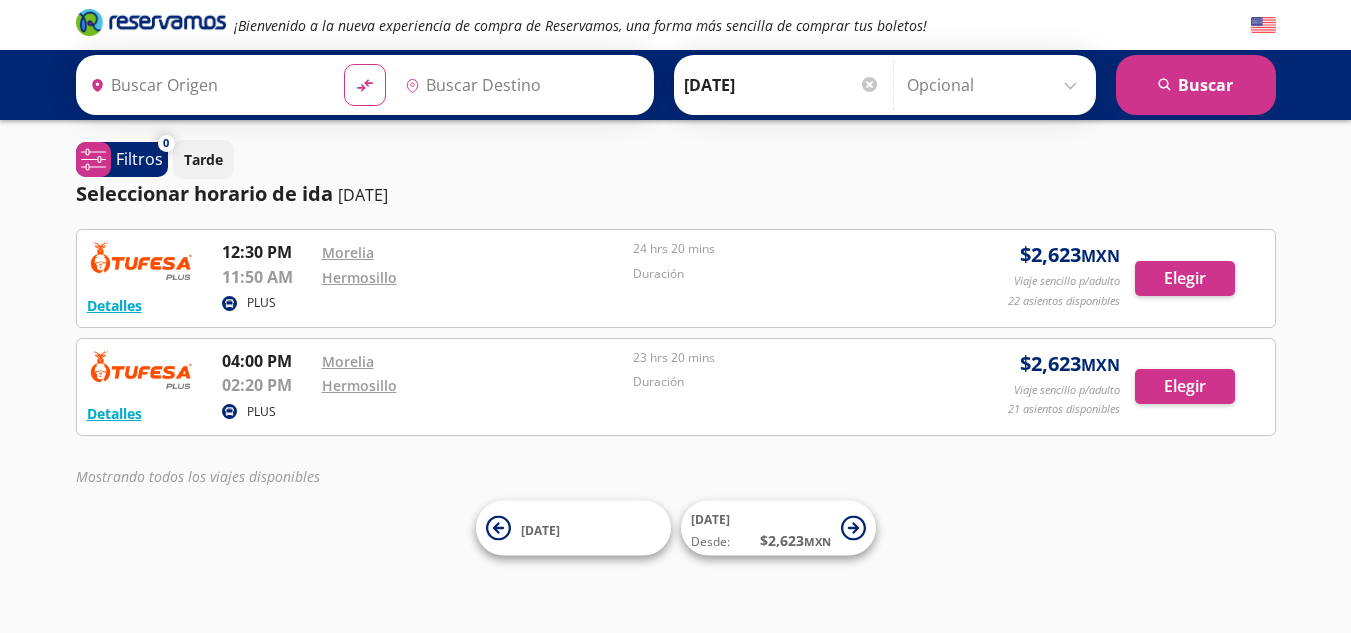 type on "[GEOGRAPHIC_DATA], [GEOGRAPHIC_DATA]" 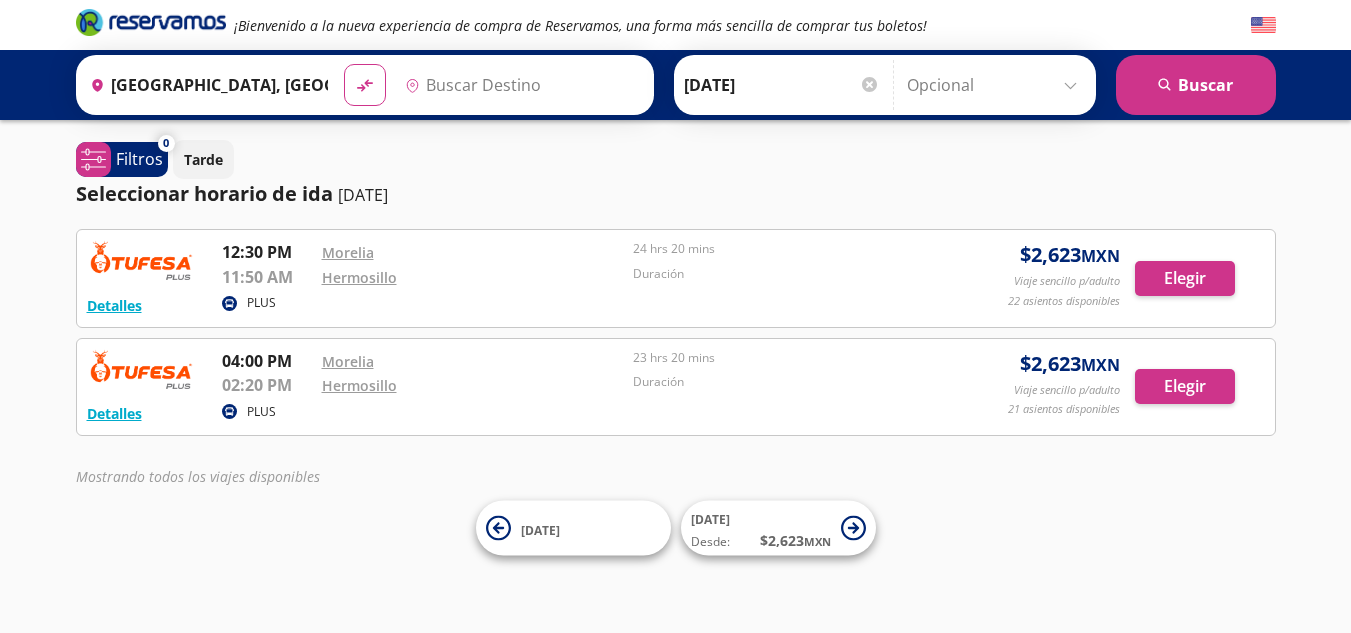 type on "[PERSON_NAME], [GEOGRAPHIC_DATA]" 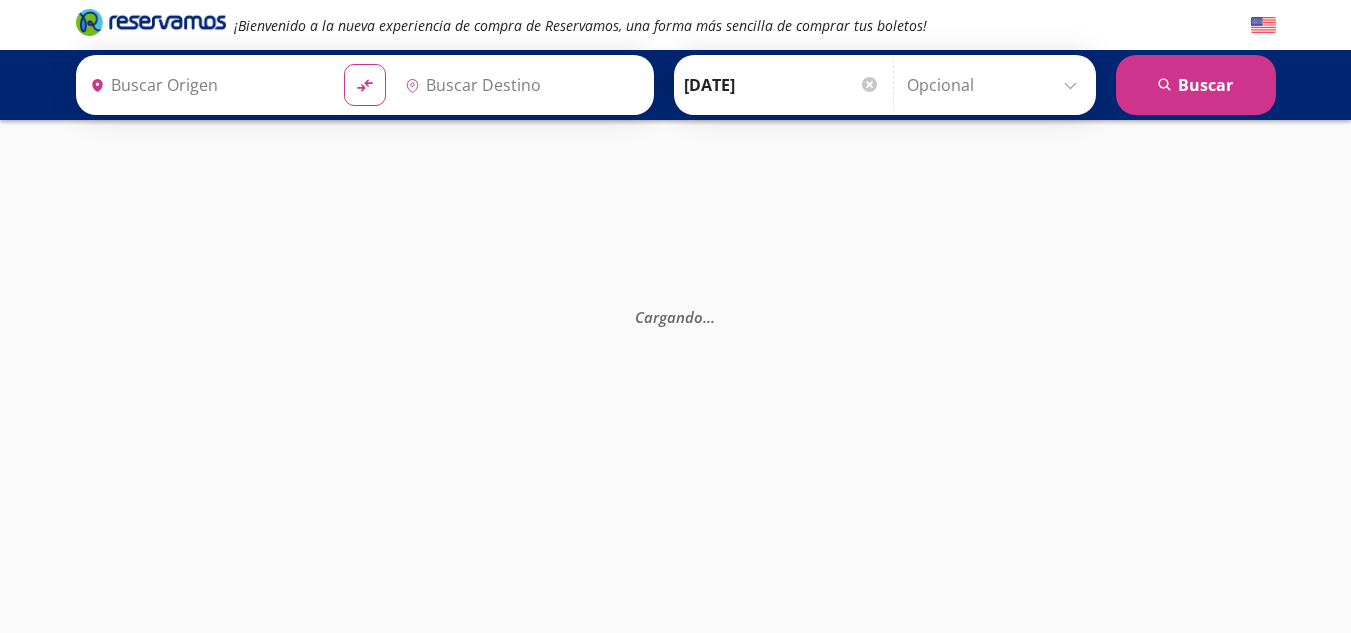 type on "[PERSON_NAME], [GEOGRAPHIC_DATA]" 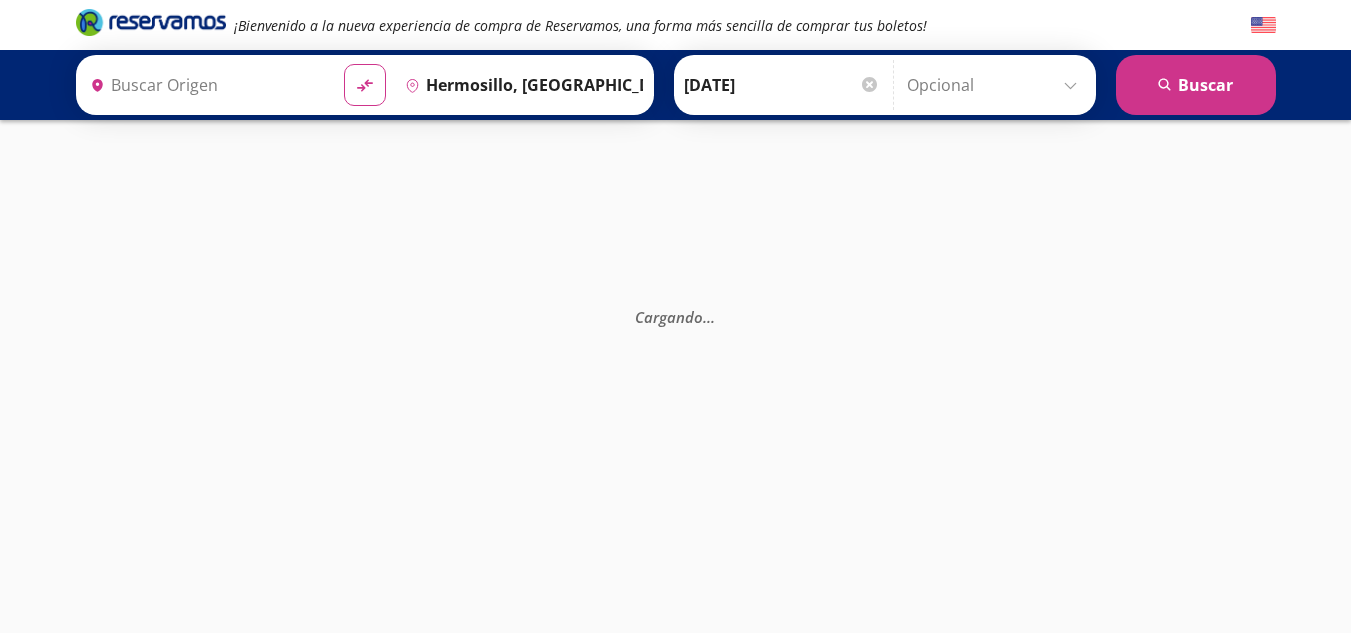type on "[GEOGRAPHIC_DATA], [GEOGRAPHIC_DATA]" 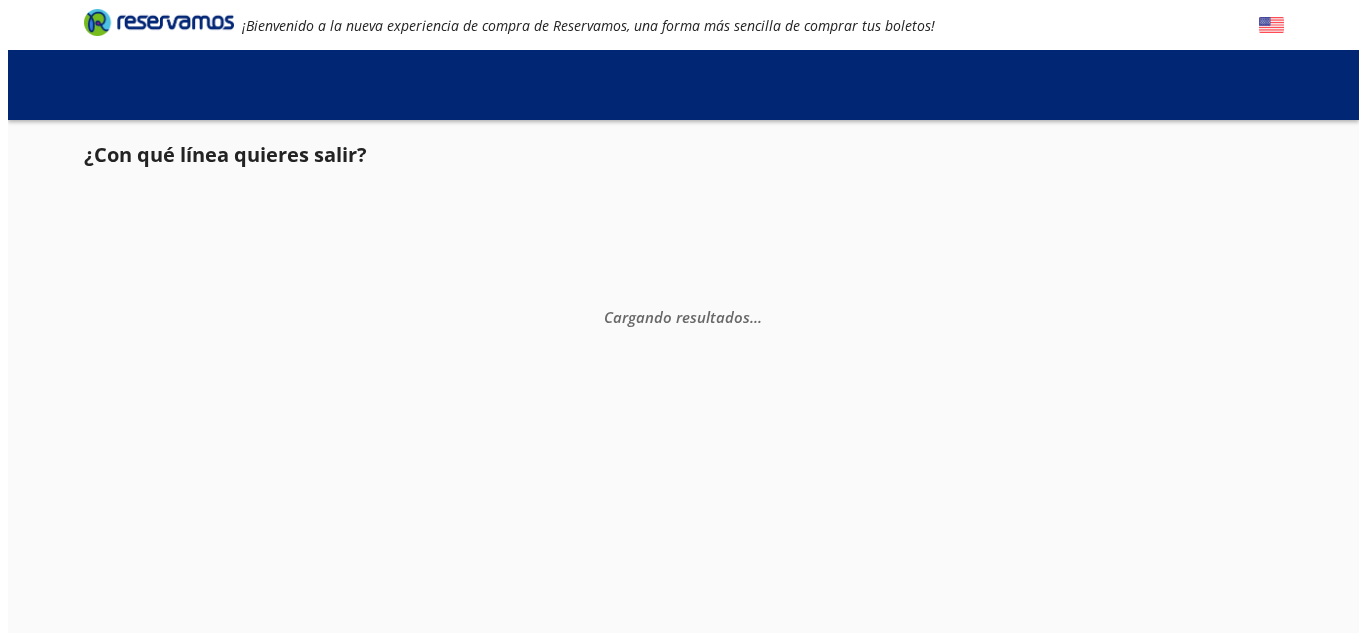 scroll, scrollTop: 0, scrollLeft: 0, axis: both 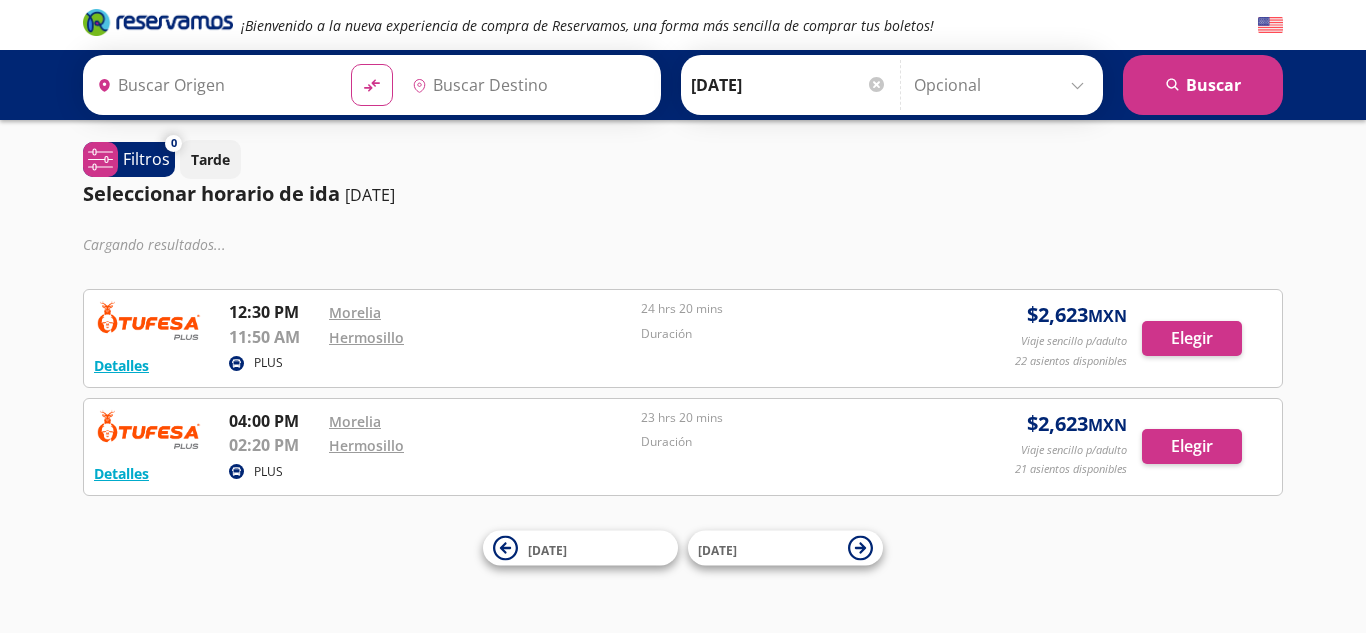 type on "[GEOGRAPHIC_DATA], [GEOGRAPHIC_DATA]" 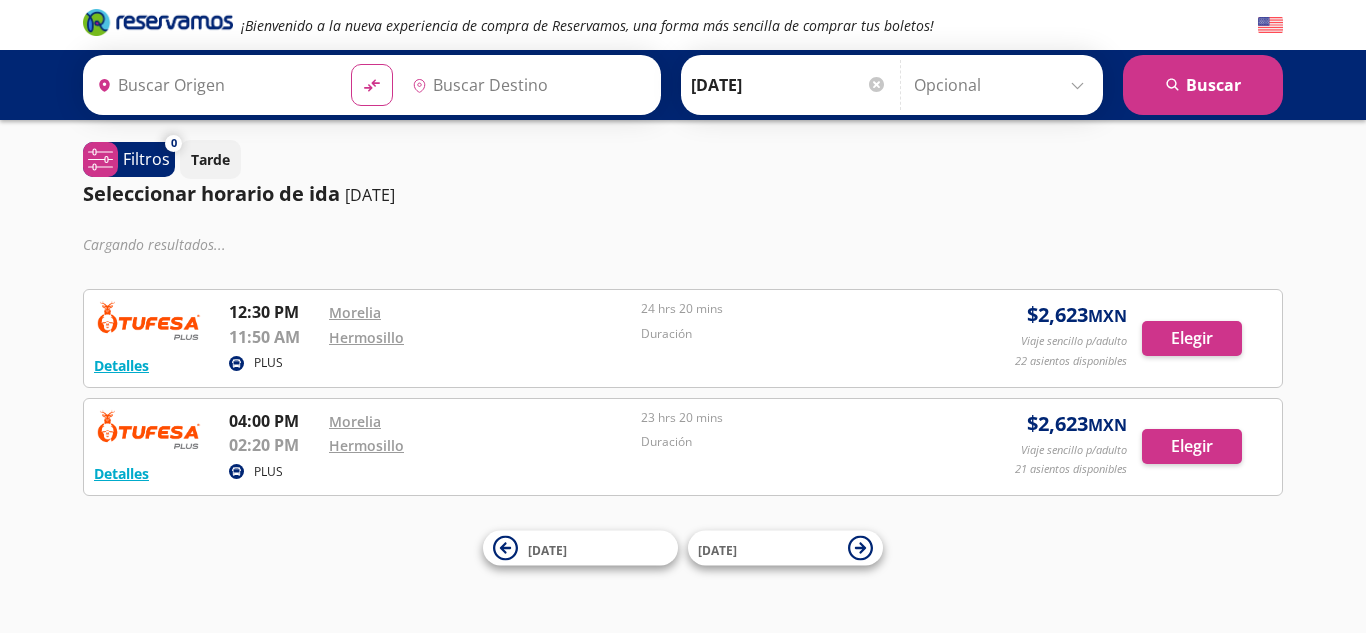 type on "[PERSON_NAME], [GEOGRAPHIC_DATA]" 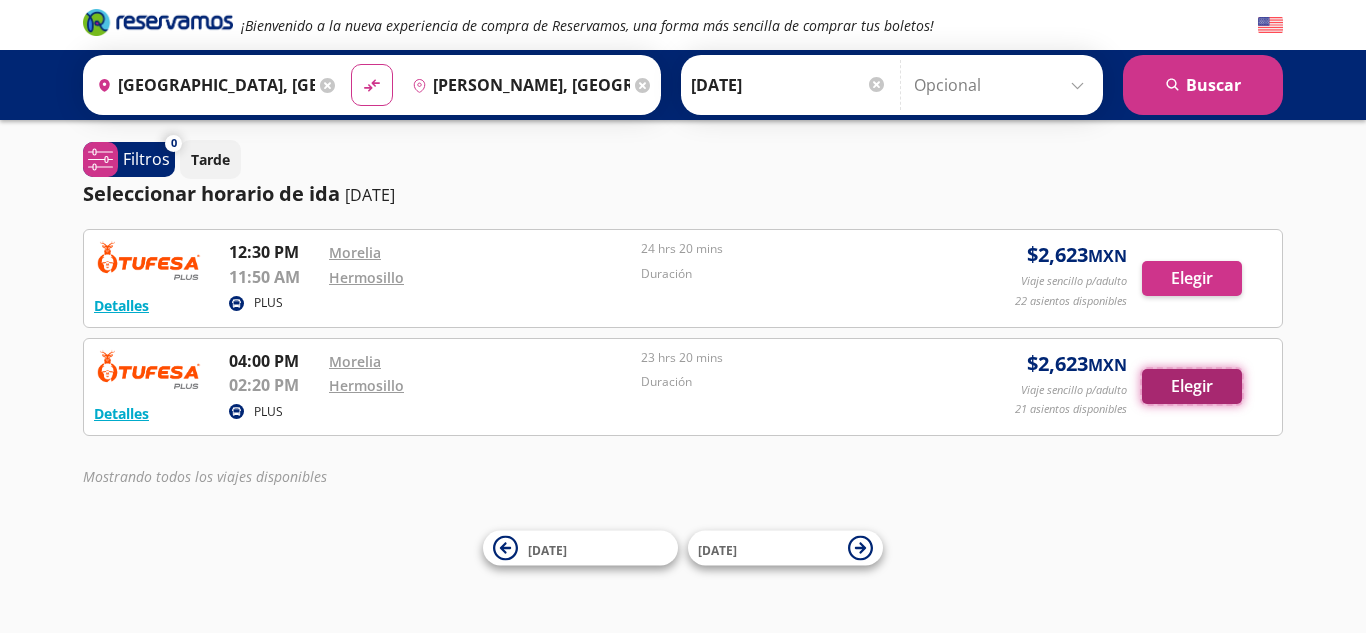 click on "Elegir" at bounding box center (1192, 386) 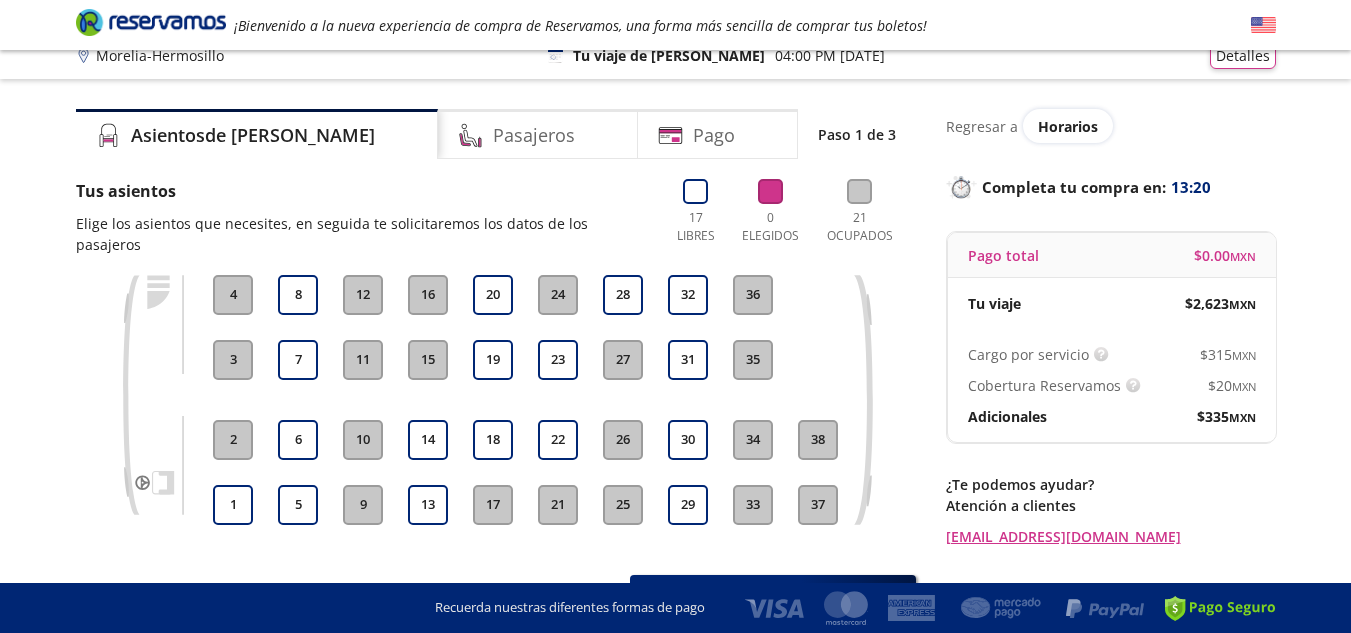 scroll, scrollTop: 22, scrollLeft: 0, axis: vertical 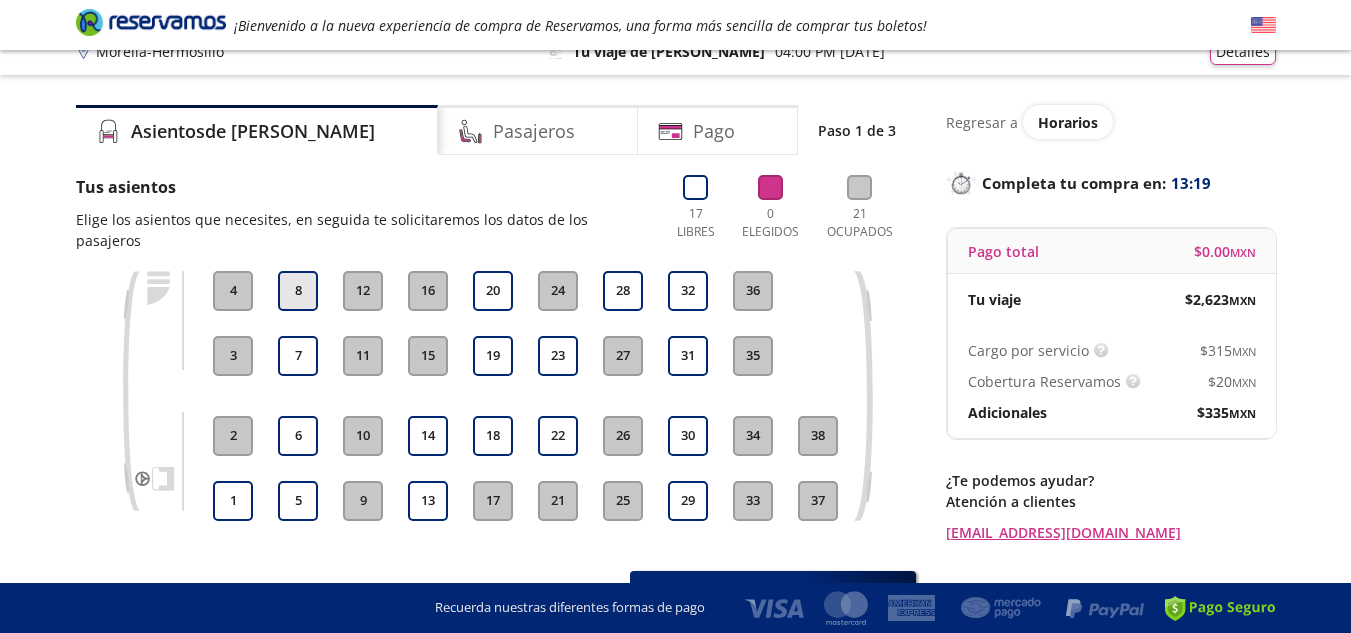 click on "8" at bounding box center [298, 291] 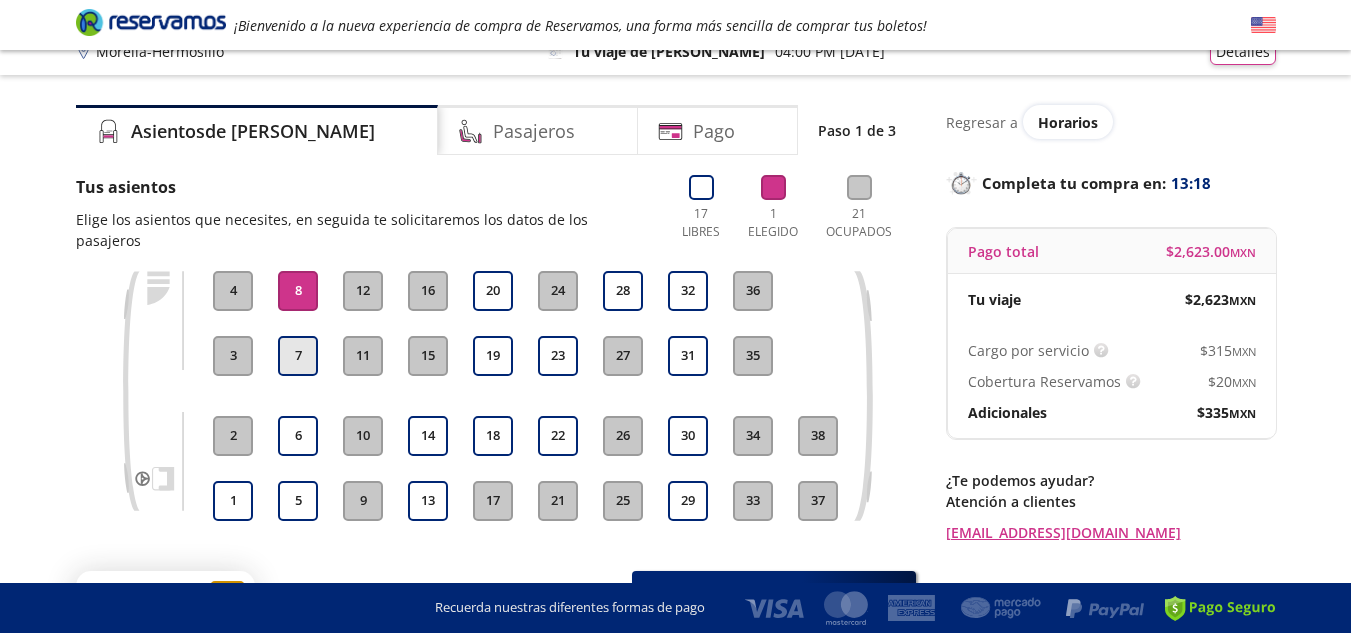 click on "7" at bounding box center [298, 356] 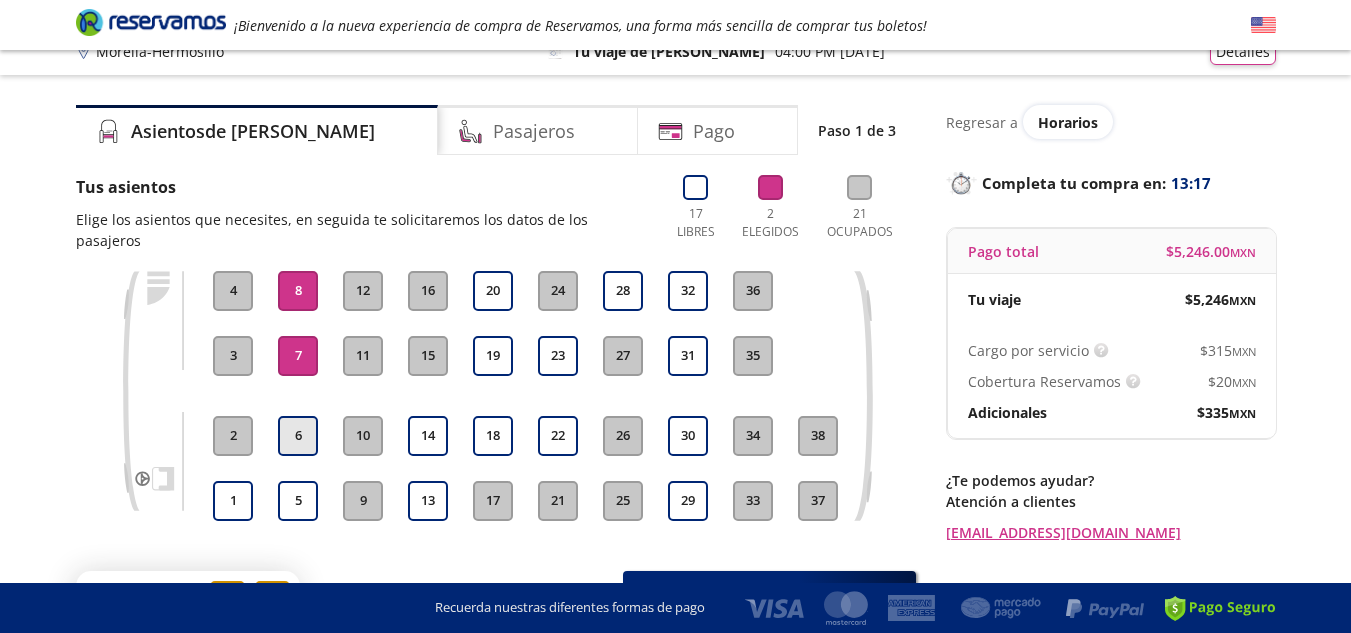 click on "6" at bounding box center [298, 436] 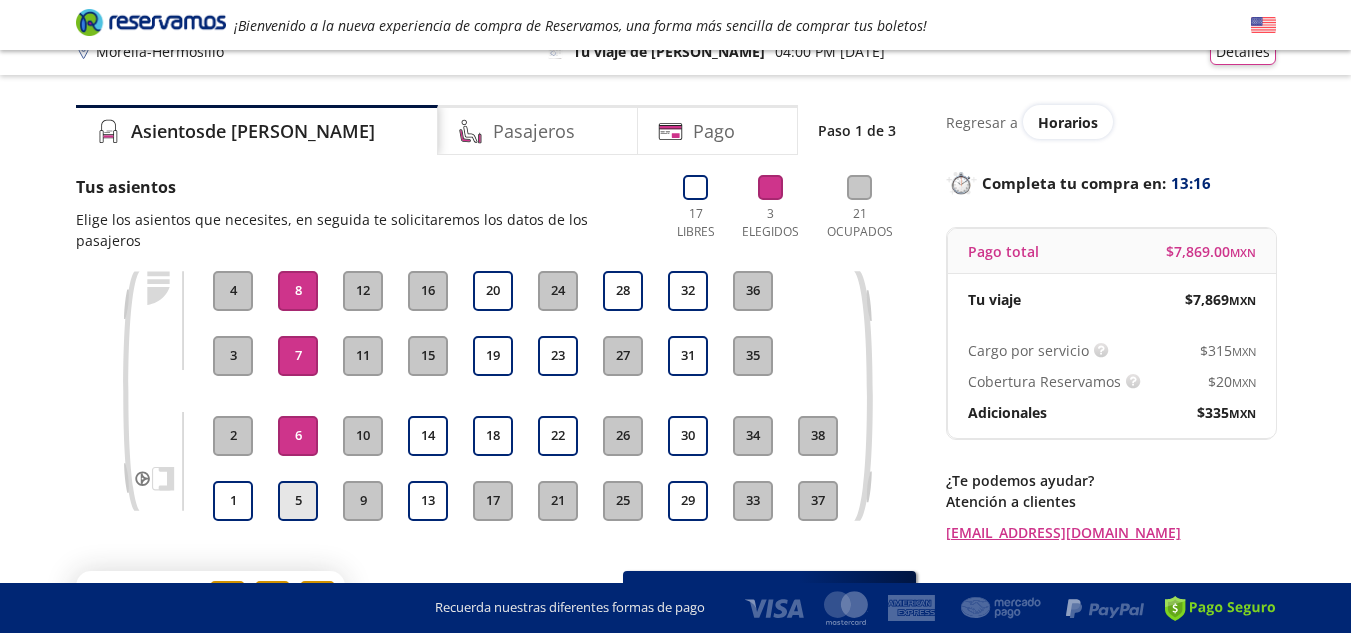 click on "5" at bounding box center [298, 501] 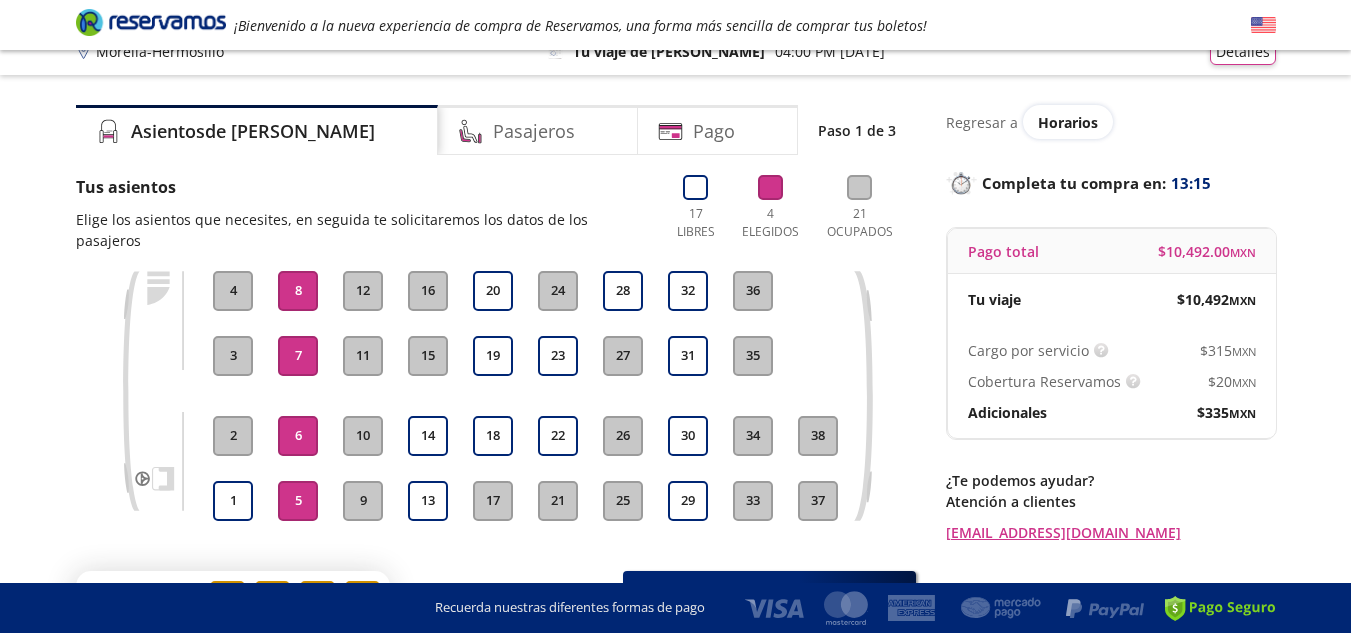 scroll, scrollTop: 134, scrollLeft: 0, axis: vertical 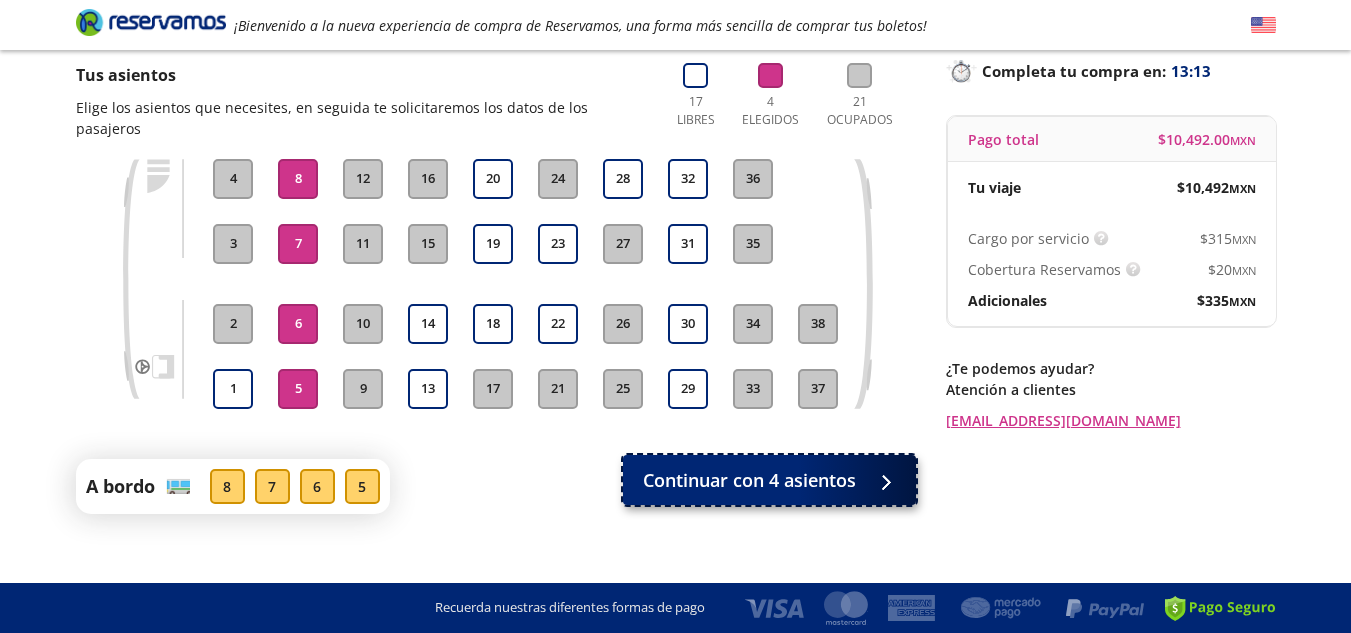 click on "Continuar con 4 asientos" at bounding box center (749, 480) 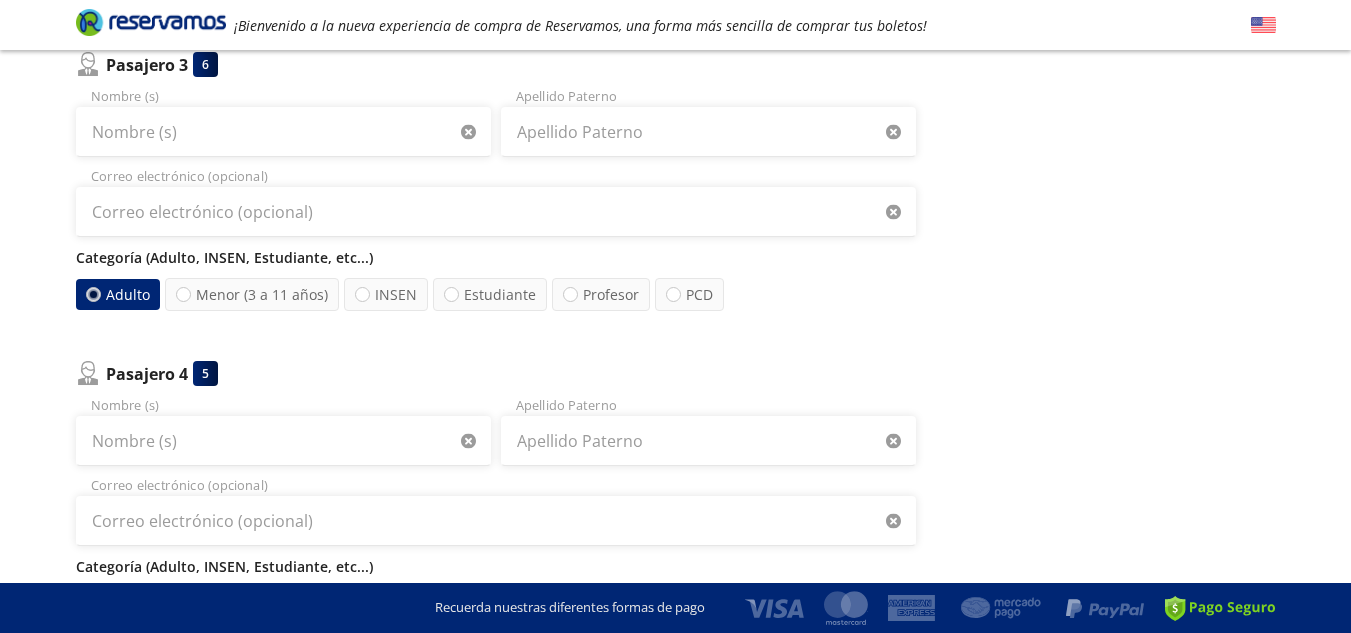 scroll, scrollTop: 842, scrollLeft: 0, axis: vertical 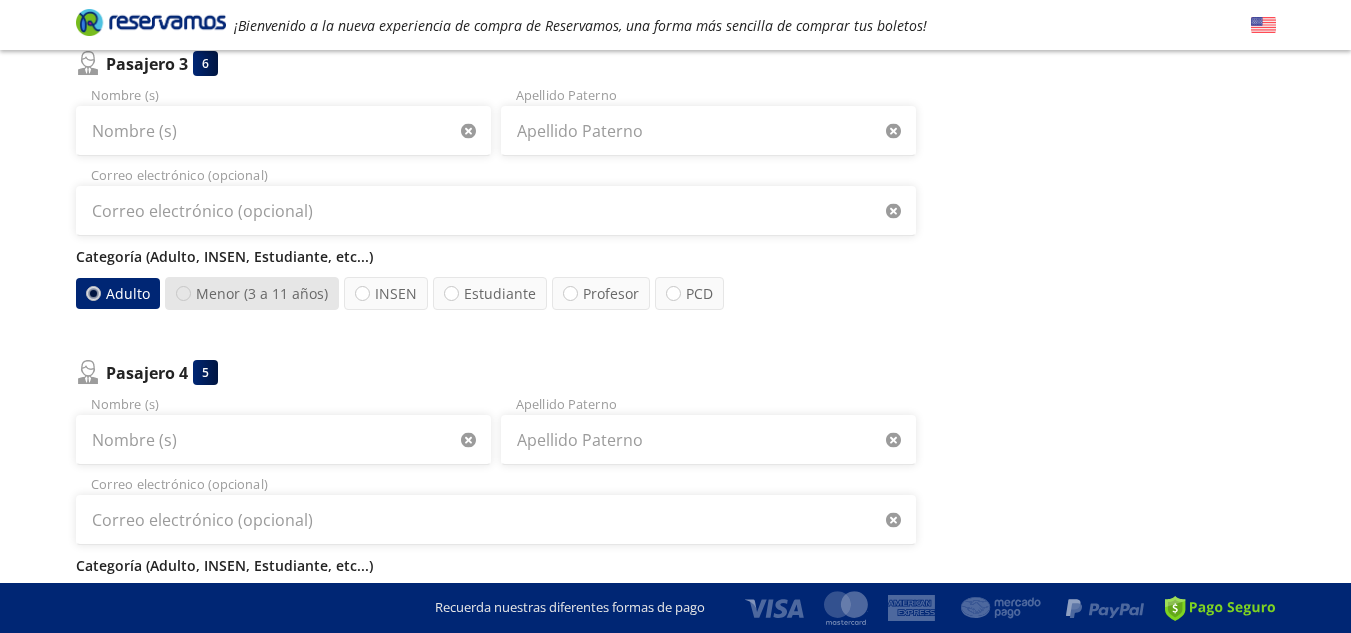 click at bounding box center [183, 293] 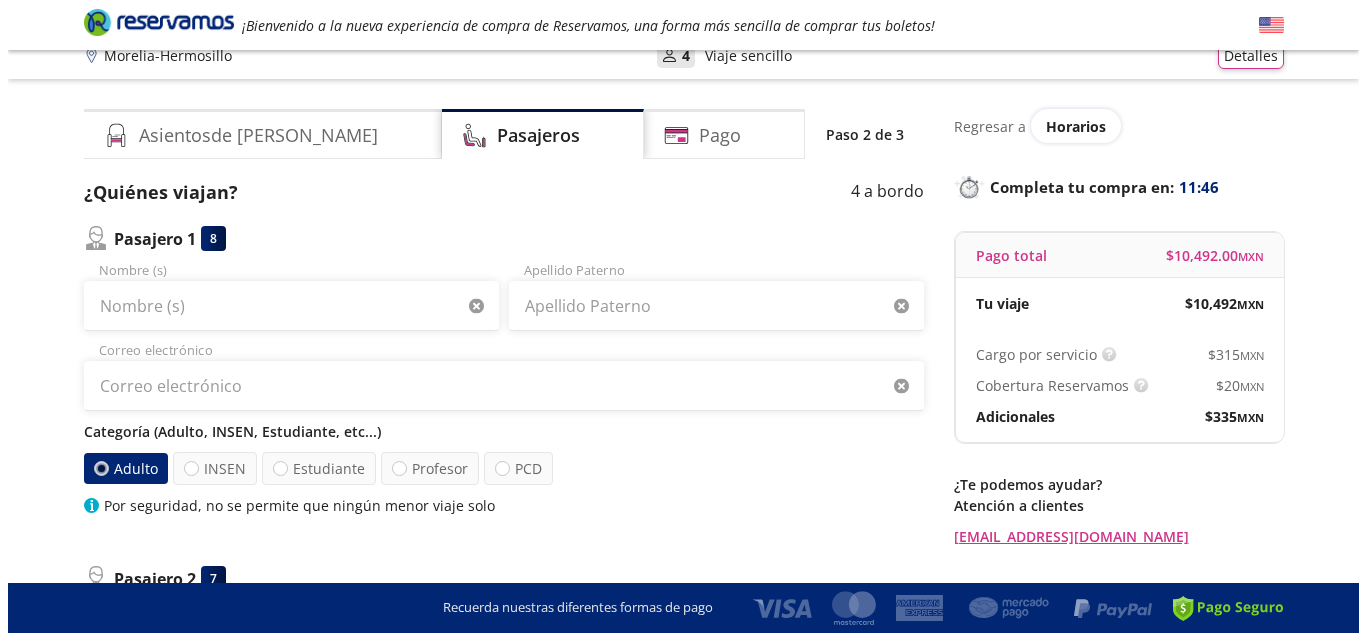 scroll, scrollTop: 0, scrollLeft: 0, axis: both 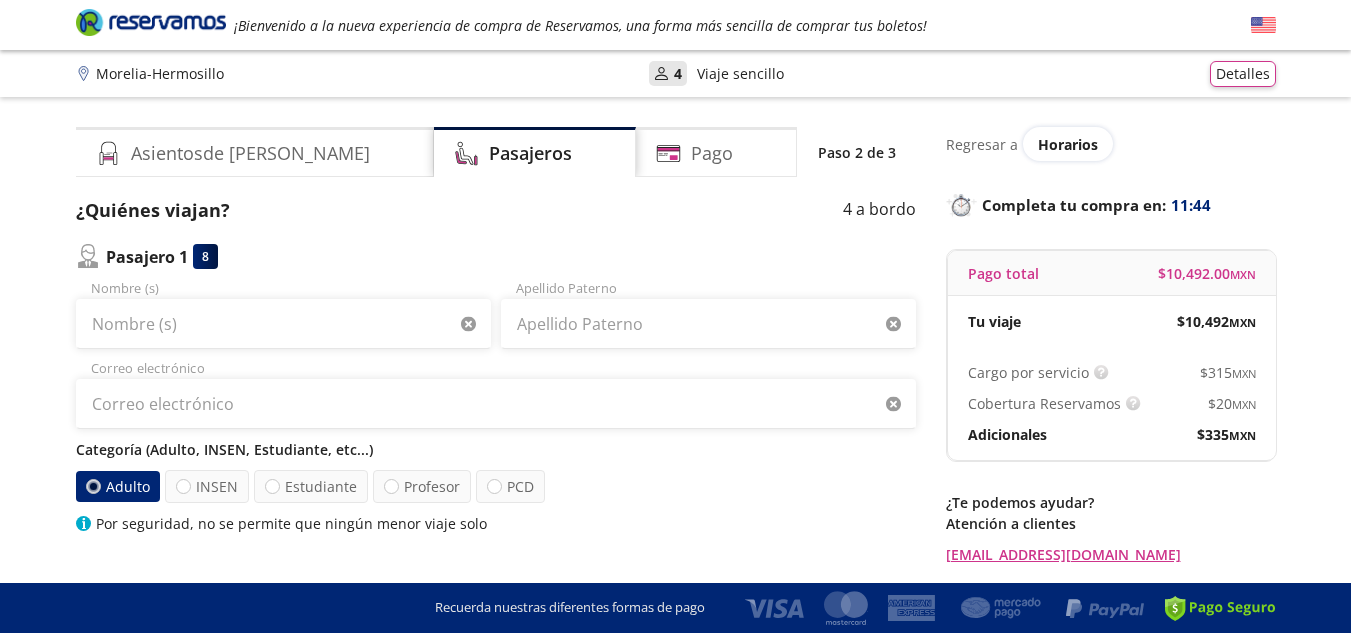 click on "Regresar a" at bounding box center (982, 144) 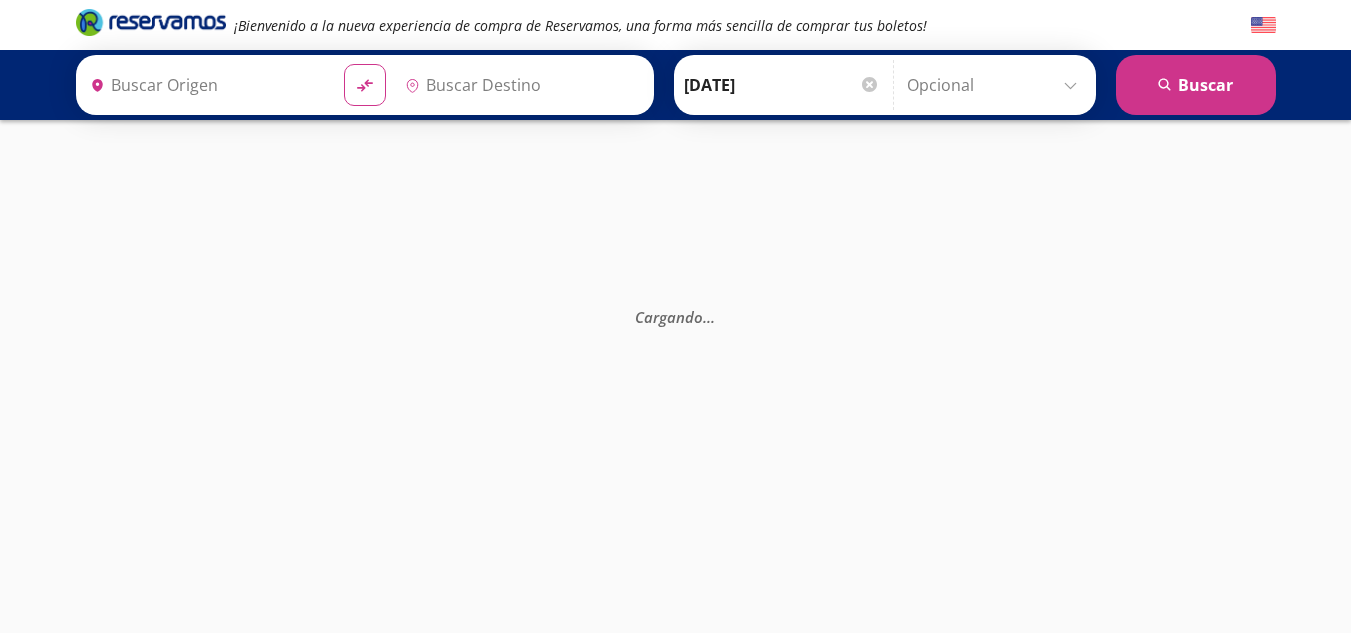 type on "[PERSON_NAME], [GEOGRAPHIC_DATA]" 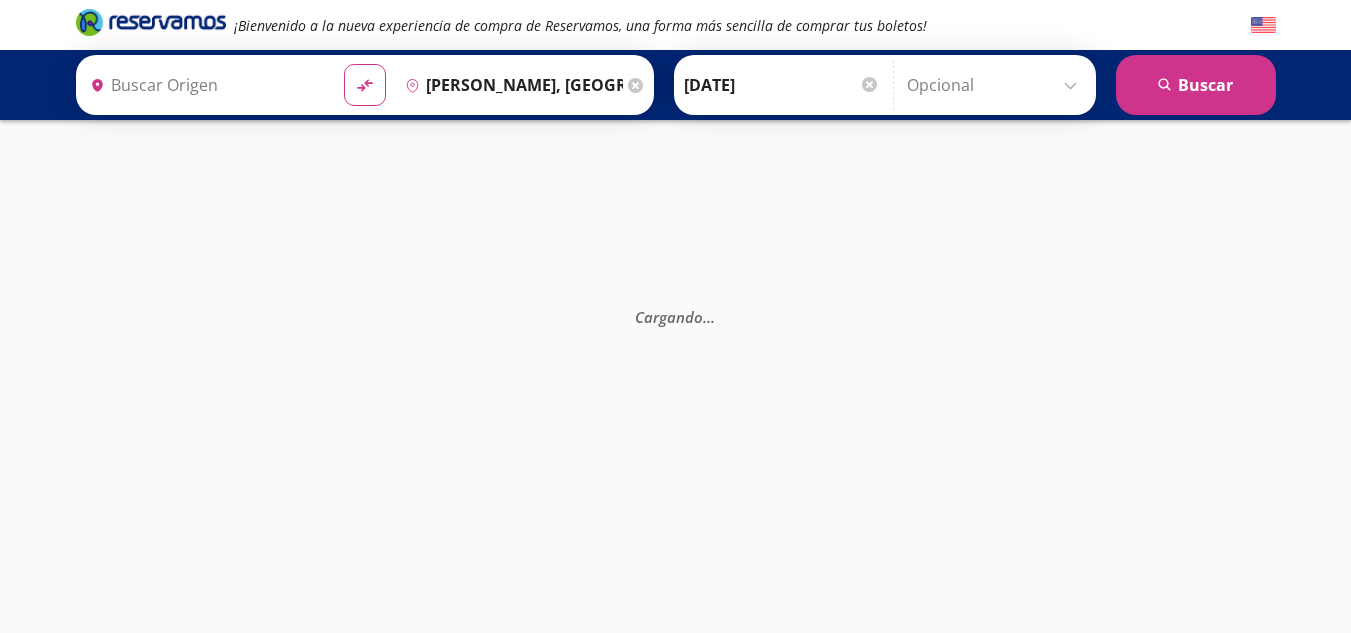 type on "[GEOGRAPHIC_DATA], [GEOGRAPHIC_DATA]" 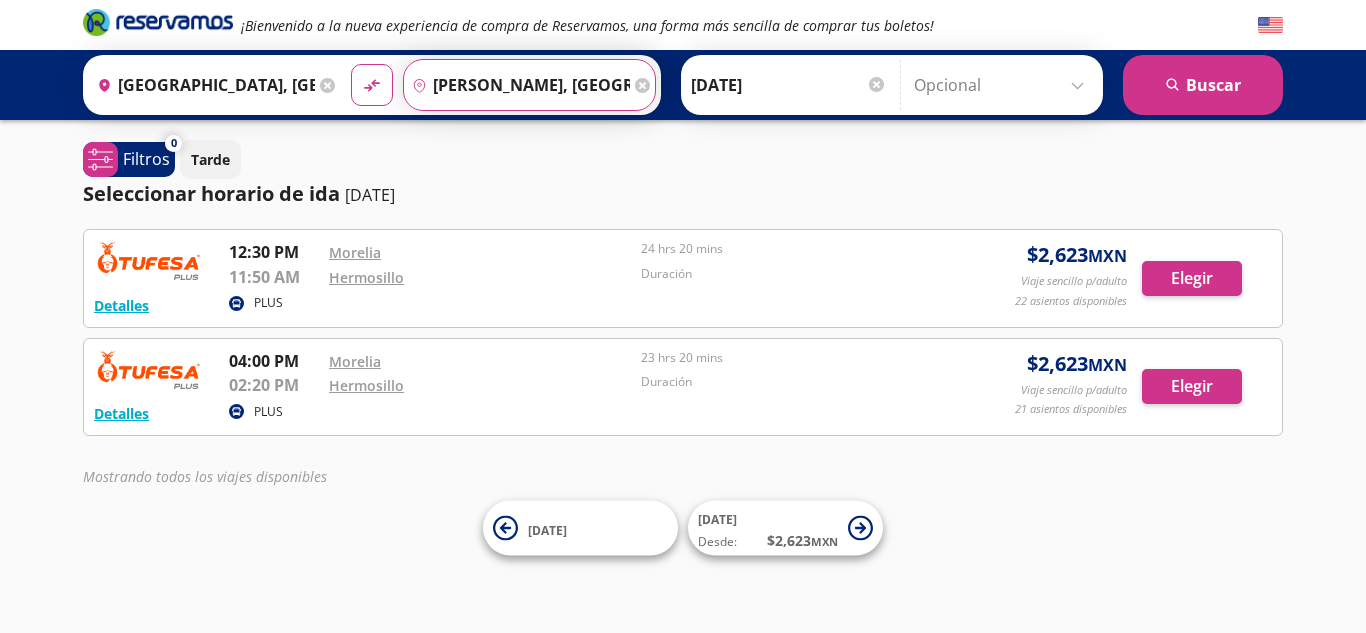 click on "[PERSON_NAME], [GEOGRAPHIC_DATA]" at bounding box center [517, 85] 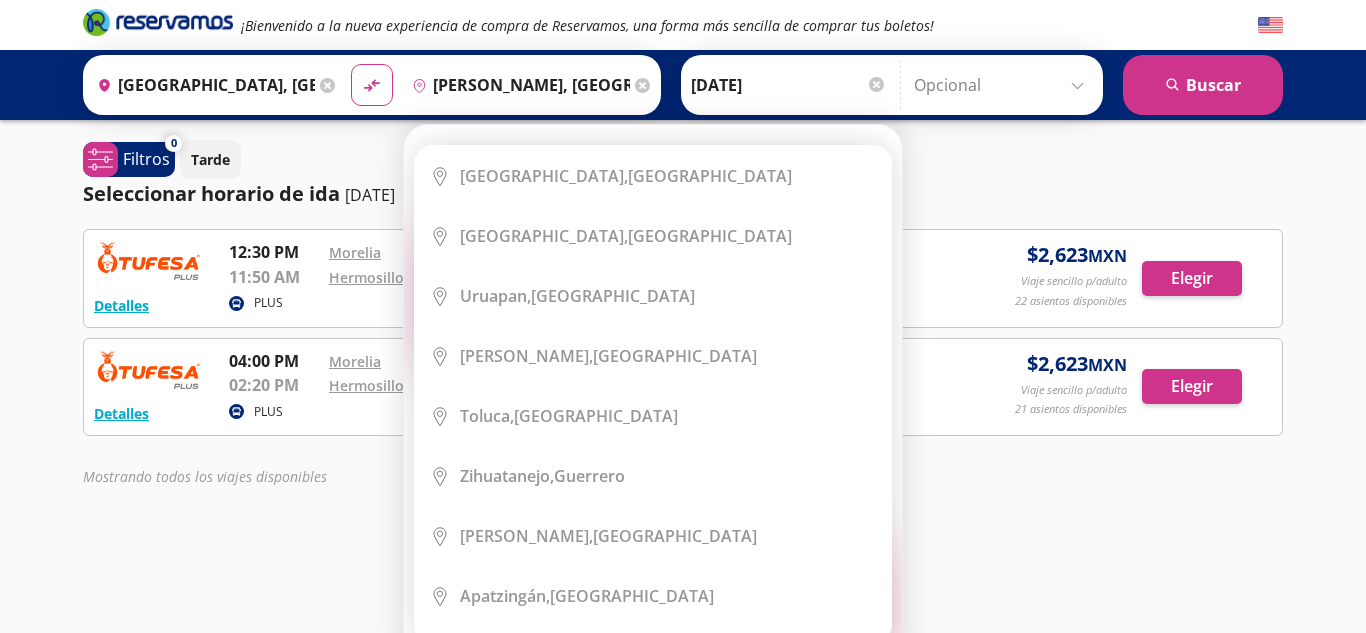 click on "Destino
pin-outline
[GEOGRAPHIC_DATA], [GEOGRAPHIC_DATA]
Elige tu destino
Close
Destino
pin-outline
[GEOGRAPHIC_DATA], [GEOGRAPHIC_DATA]
serch-icon
City Icon" at bounding box center [529, 85] 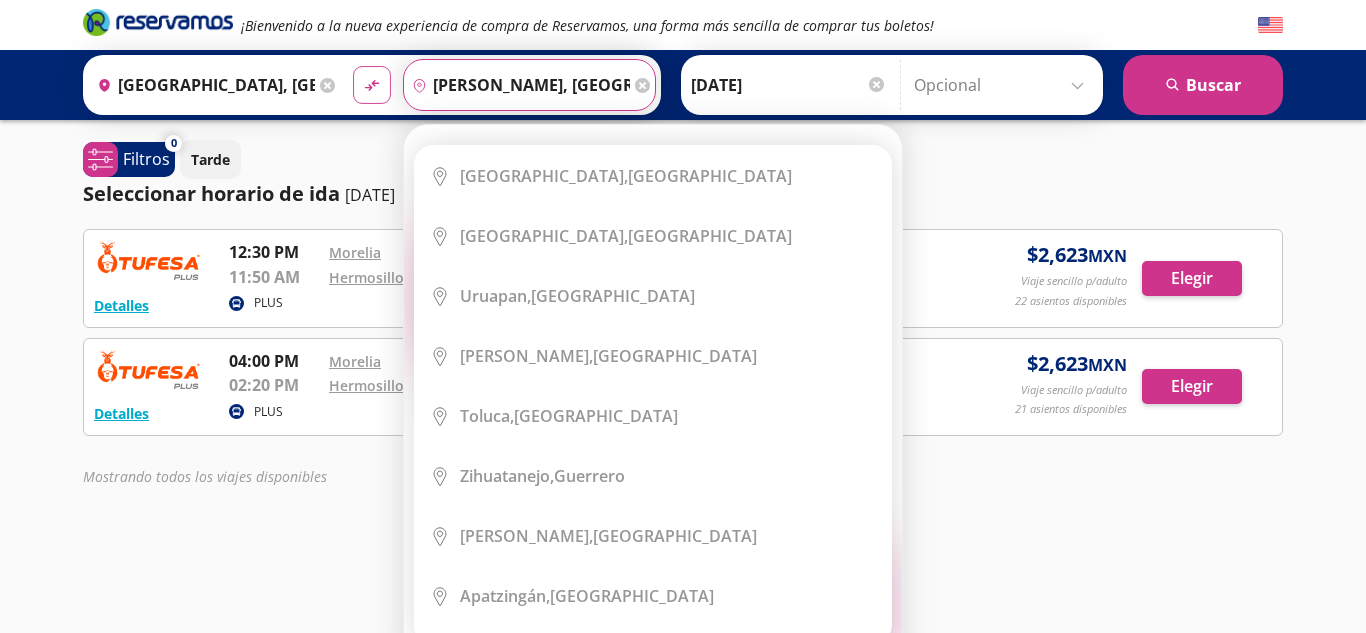 drag, startPoint x: 587, startPoint y: 86, endPoint x: 385, endPoint y: 89, distance: 202.02228 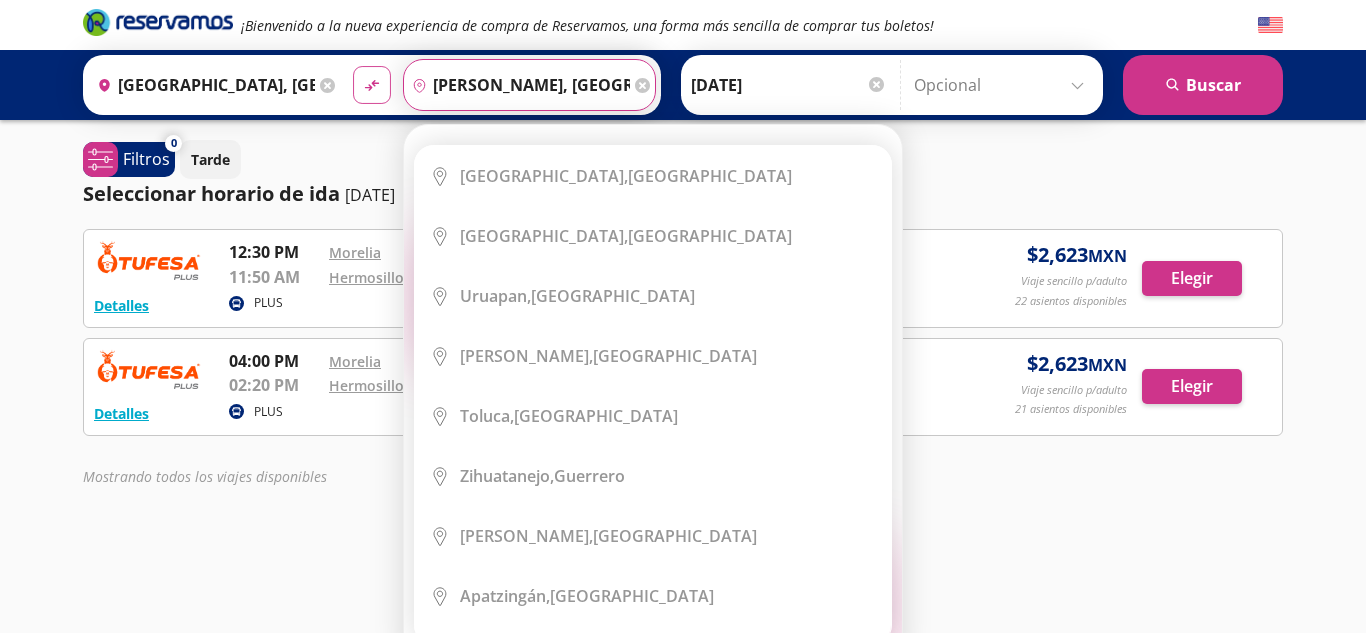 click on "Origen
heroicons:map-pin-20-solid
[GEOGRAPHIC_DATA], [GEOGRAPHIC_DATA]
Destino
pin-outline
[GEOGRAPHIC_DATA], [GEOGRAPHIC_DATA]
Elige tu destino
Close
Destino
pin-outline" at bounding box center [372, 85] 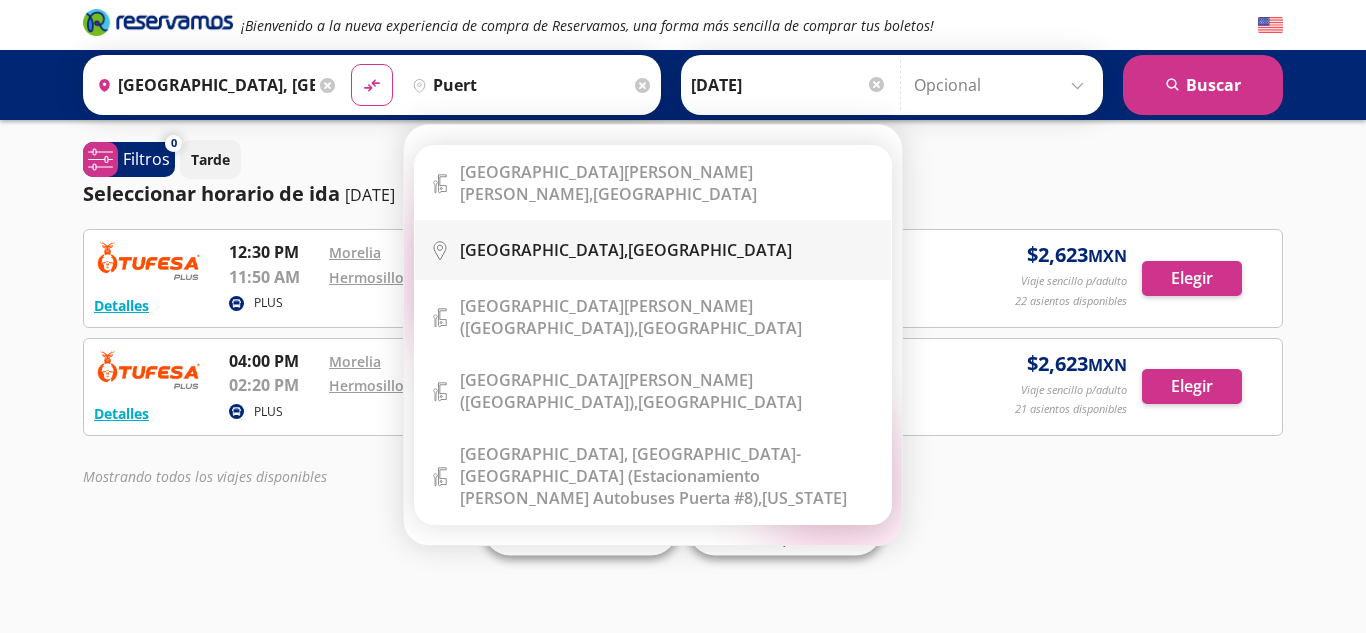 click on "[GEOGRAPHIC_DATA]," at bounding box center [544, 250] 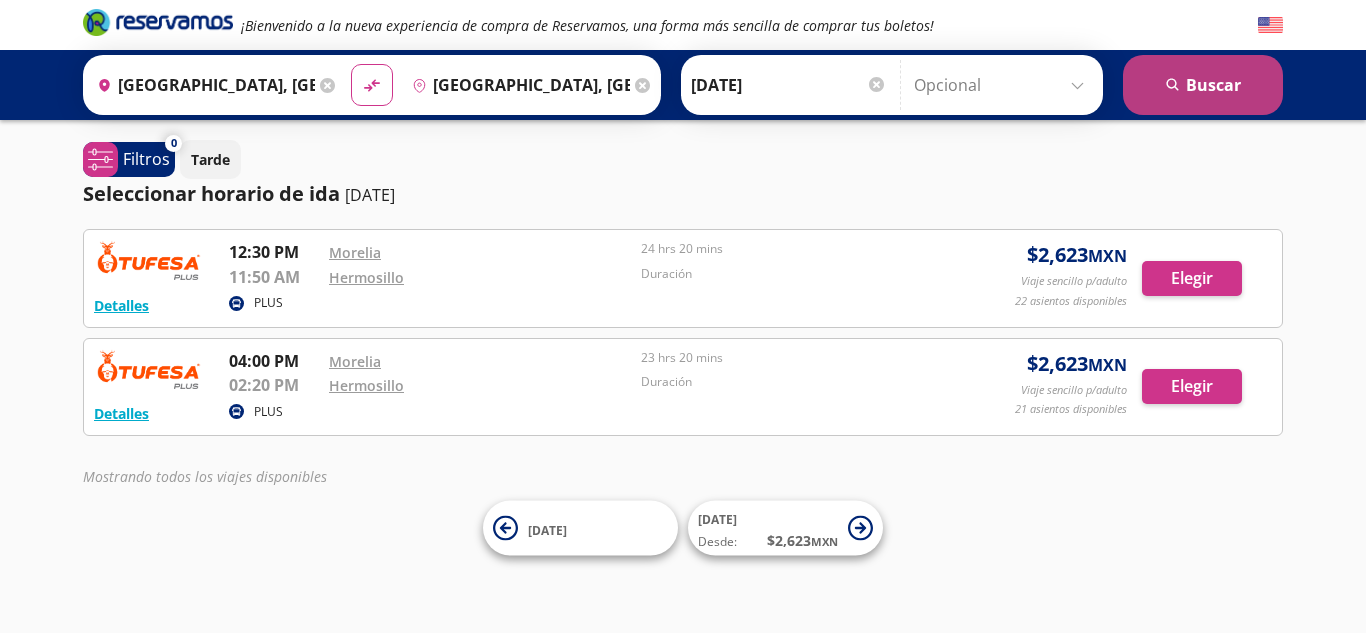 click on "search
[GEOGRAPHIC_DATA]" at bounding box center (1203, 85) 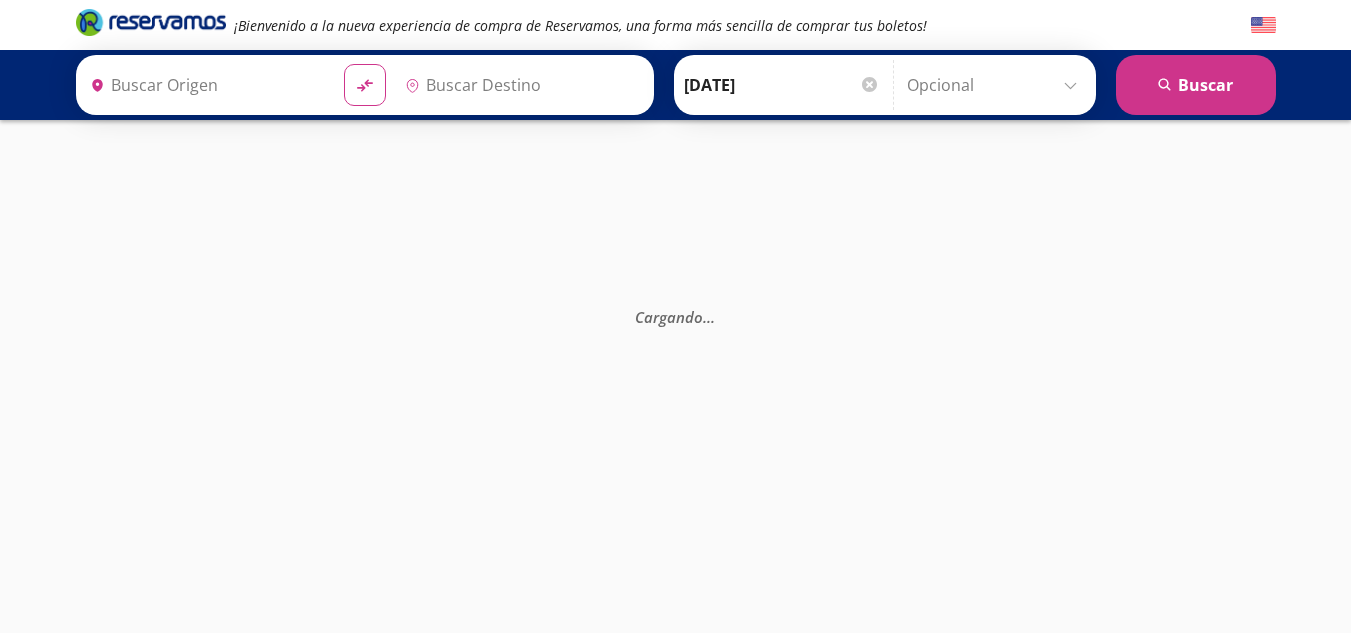 type on "[GEOGRAPHIC_DATA], [GEOGRAPHIC_DATA]" 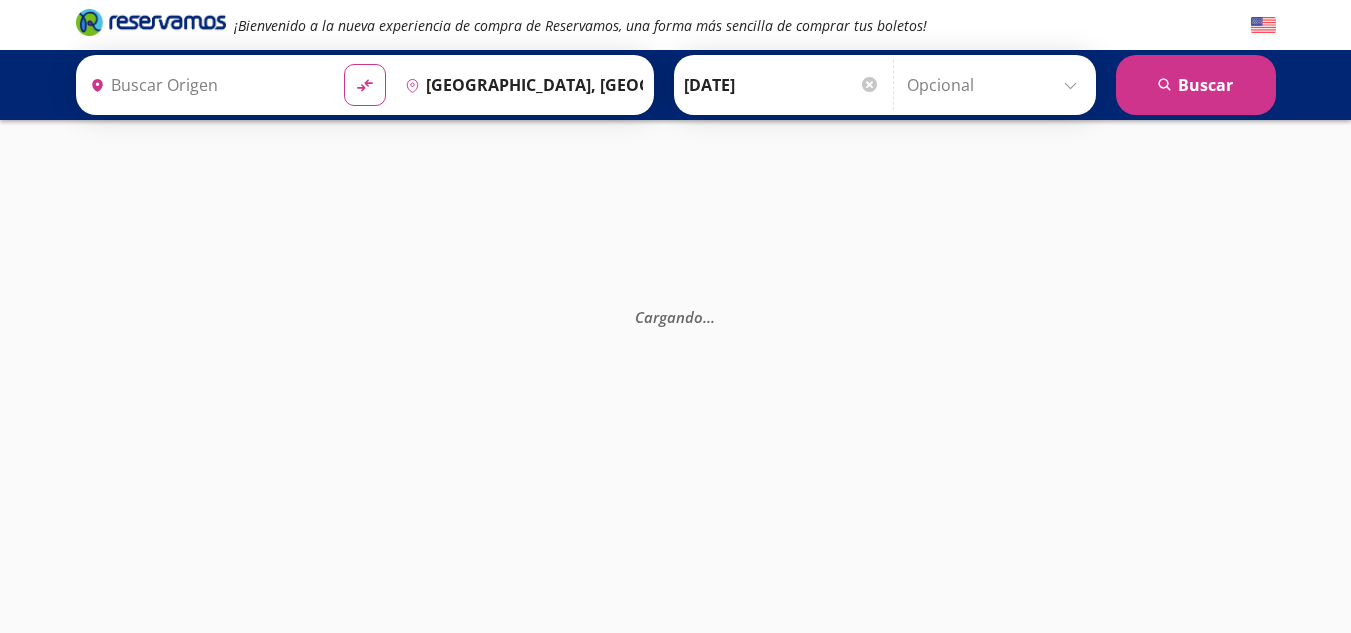 type on "[GEOGRAPHIC_DATA], [GEOGRAPHIC_DATA]" 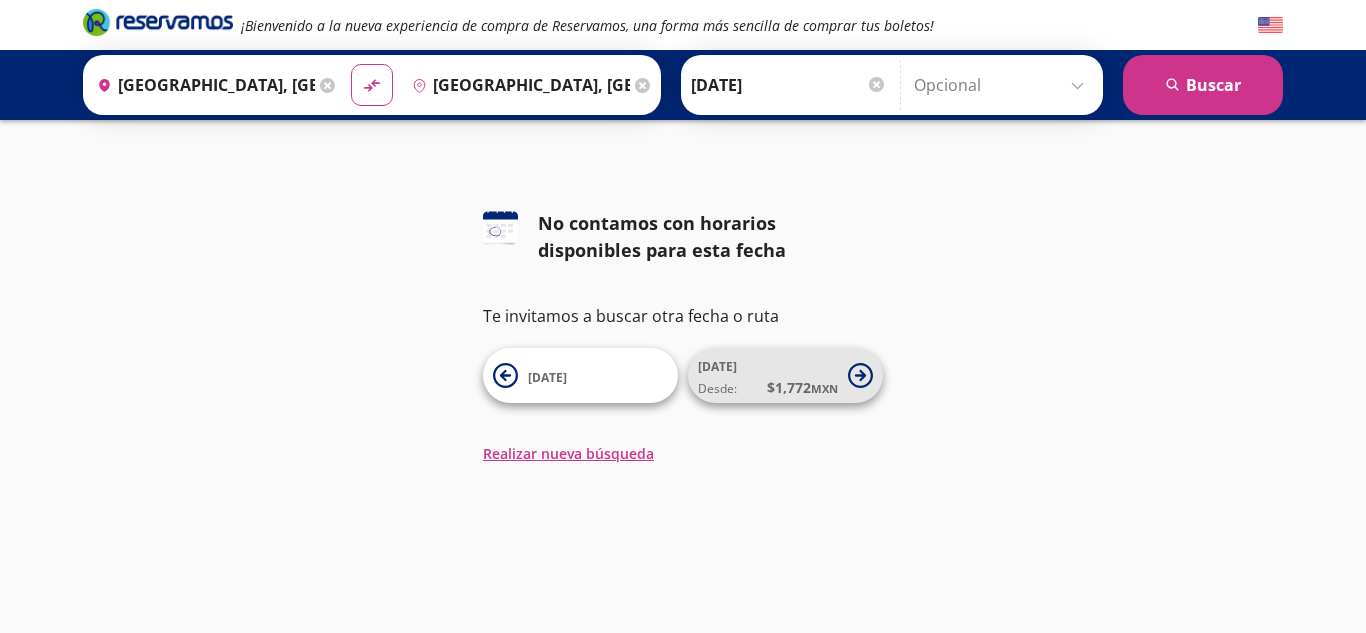 click 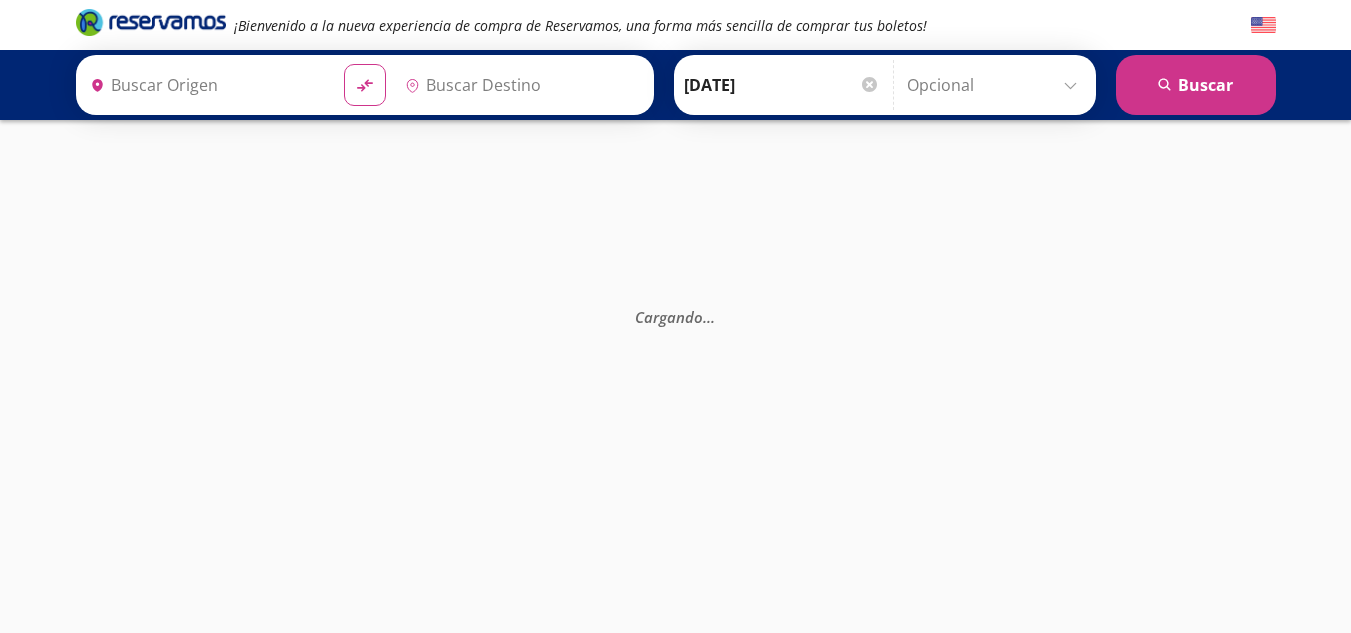 type on "[GEOGRAPHIC_DATA], [GEOGRAPHIC_DATA]" 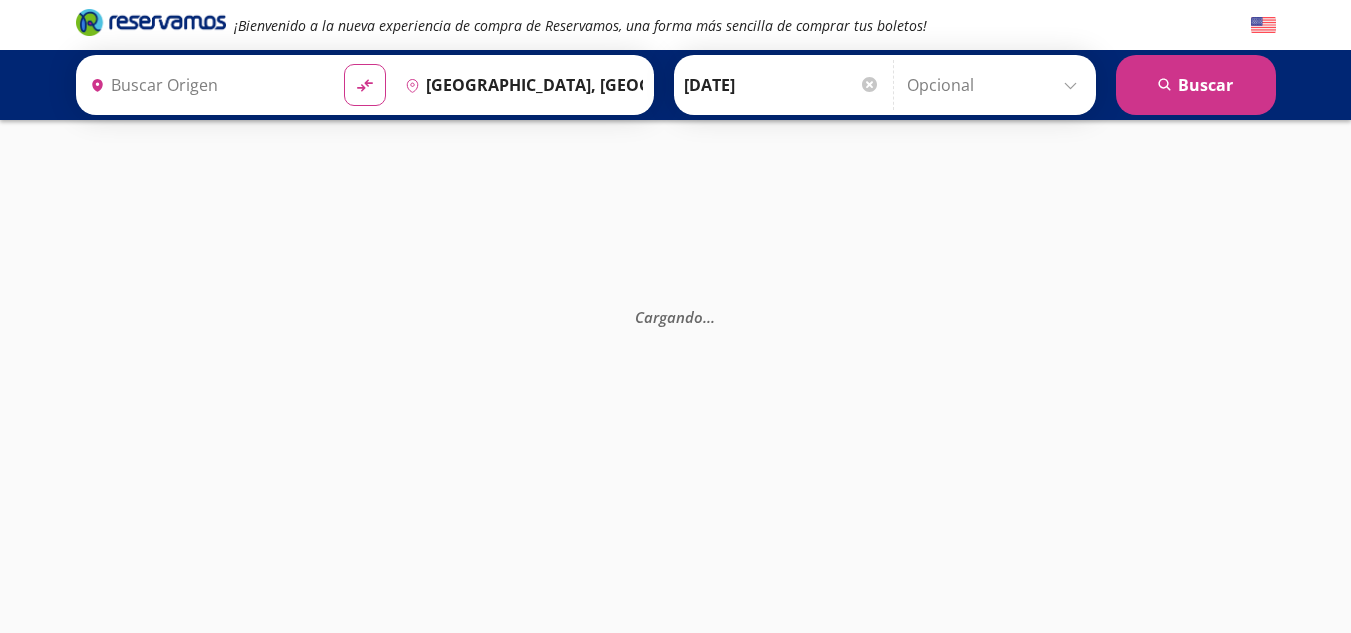 type on "[GEOGRAPHIC_DATA], [GEOGRAPHIC_DATA]" 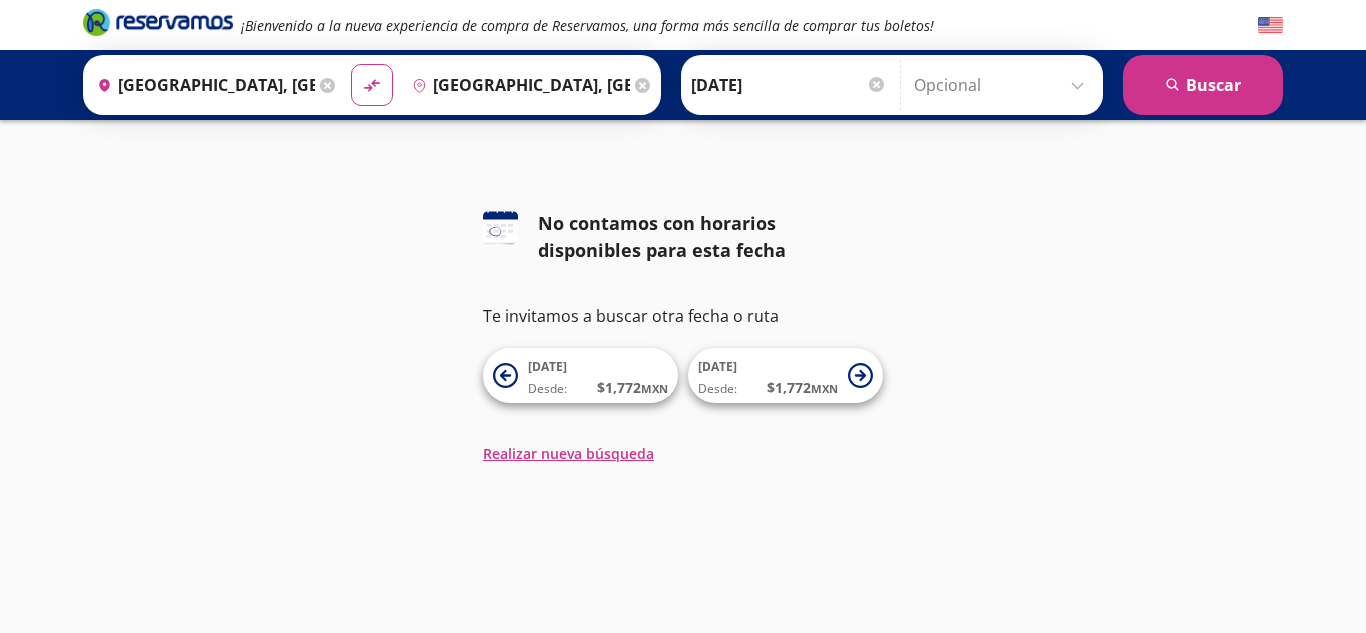 click on "¡Bienvenido a la nueva experiencia de compra de Reservamos, una forma más sencilla de comprar tus boletos! Origen
heroicons:map-pin-20-solid
[GEOGRAPHIC_DATA], [GEOGRAPHIC_DATA]
Destino
pin-outline
[GEOGRAPHIC_DATA], [GEOGRAPHIC_DATA]
material-symbols:compare-arrows-rounded
[PERSON_NAME] [DATE]" at bounding box center [683, 316] 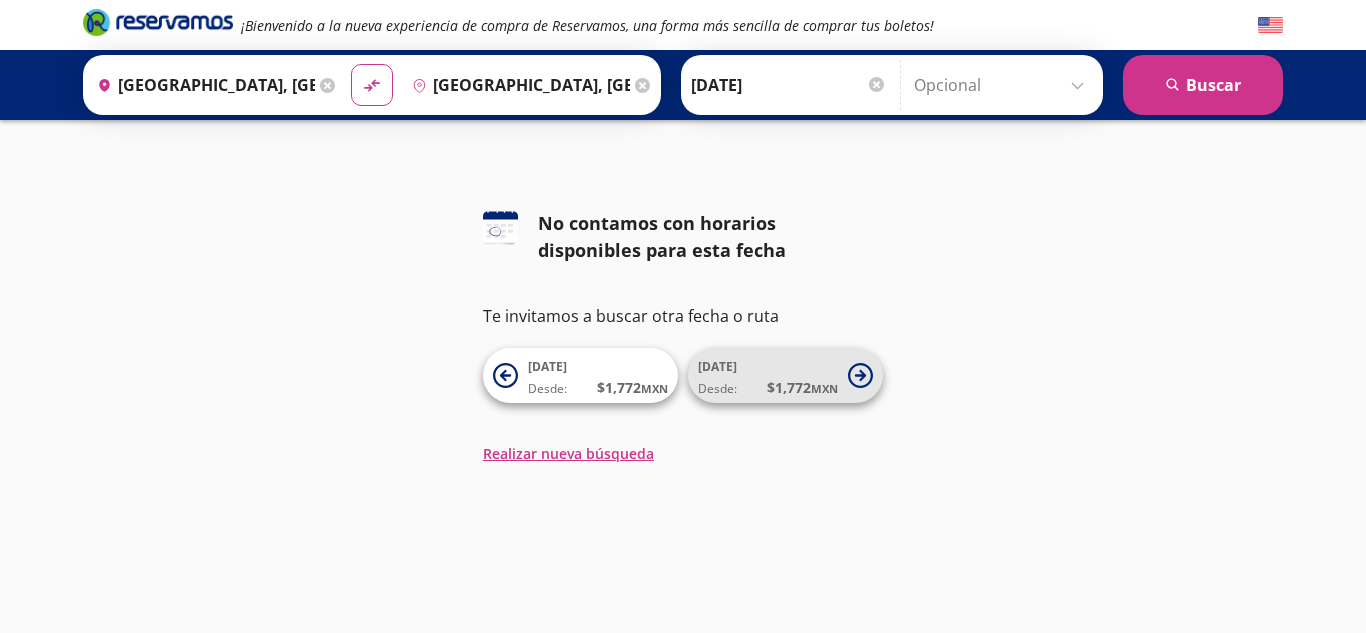 click on "$ 1,772  MXN" at bounding box center [802, 387] 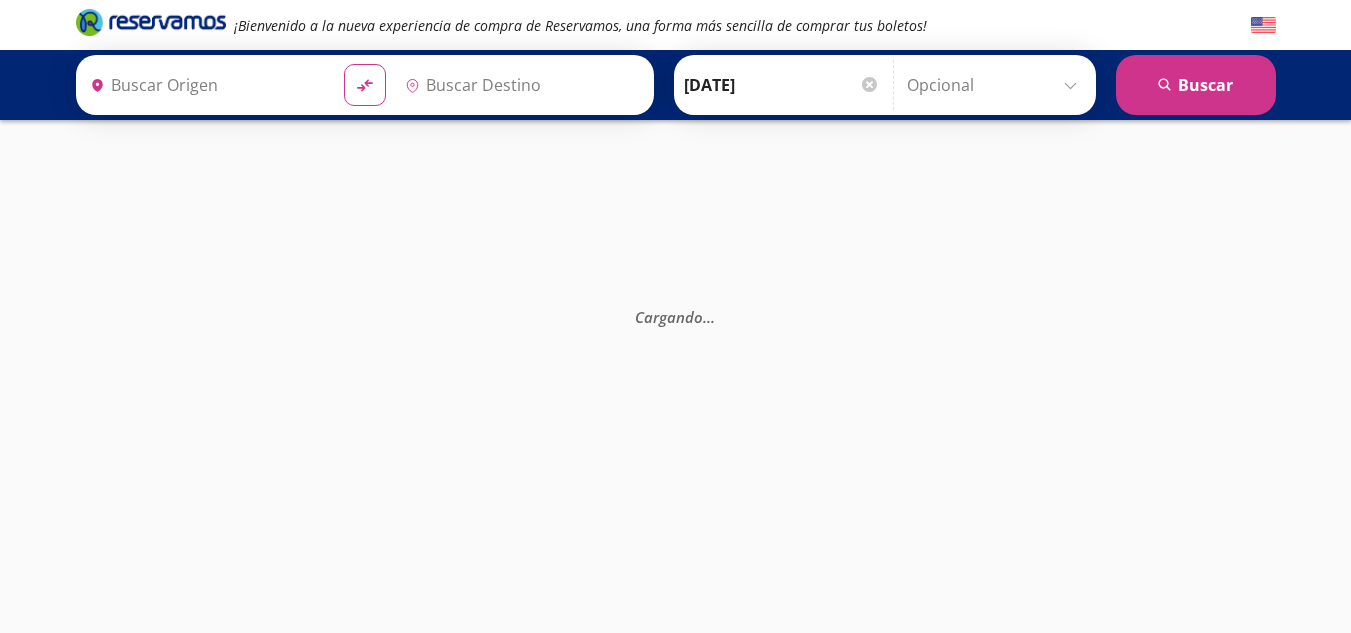 type on "[GEOGRAPHIC_DATA], [GEOGRAPHIC_DATA]" 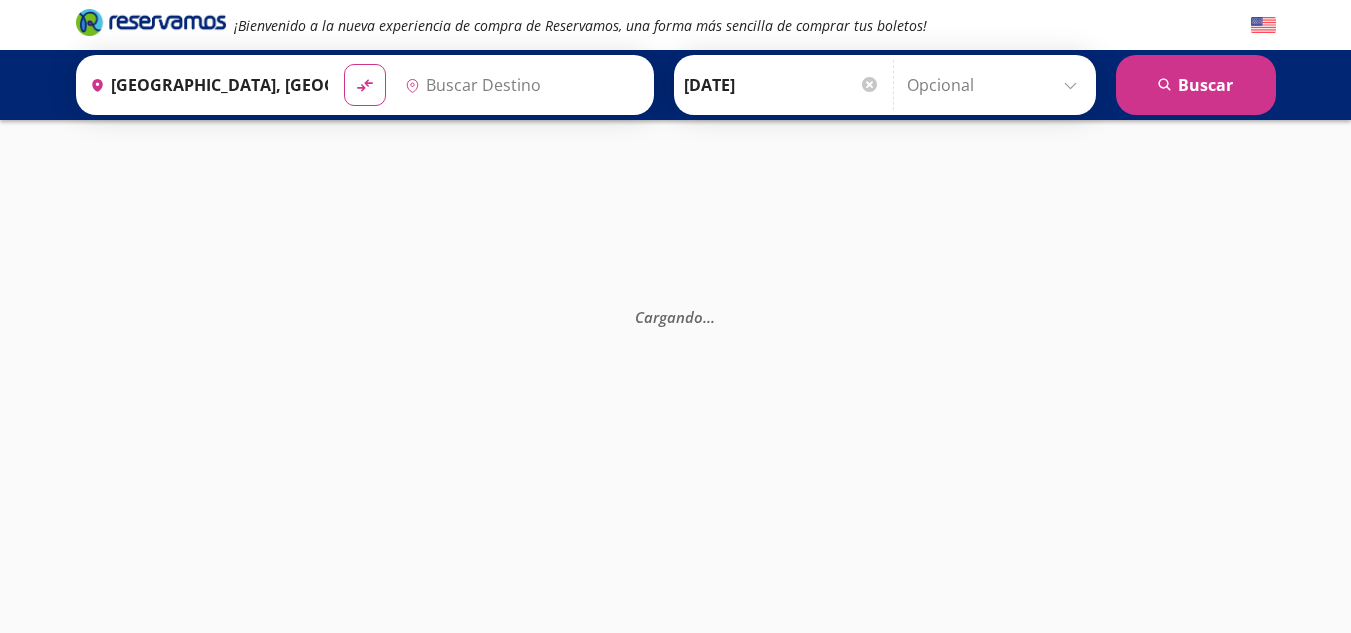 type on "[GEOGRAPHIC_DATA], [GEOGRAPHIC_DATA]" 